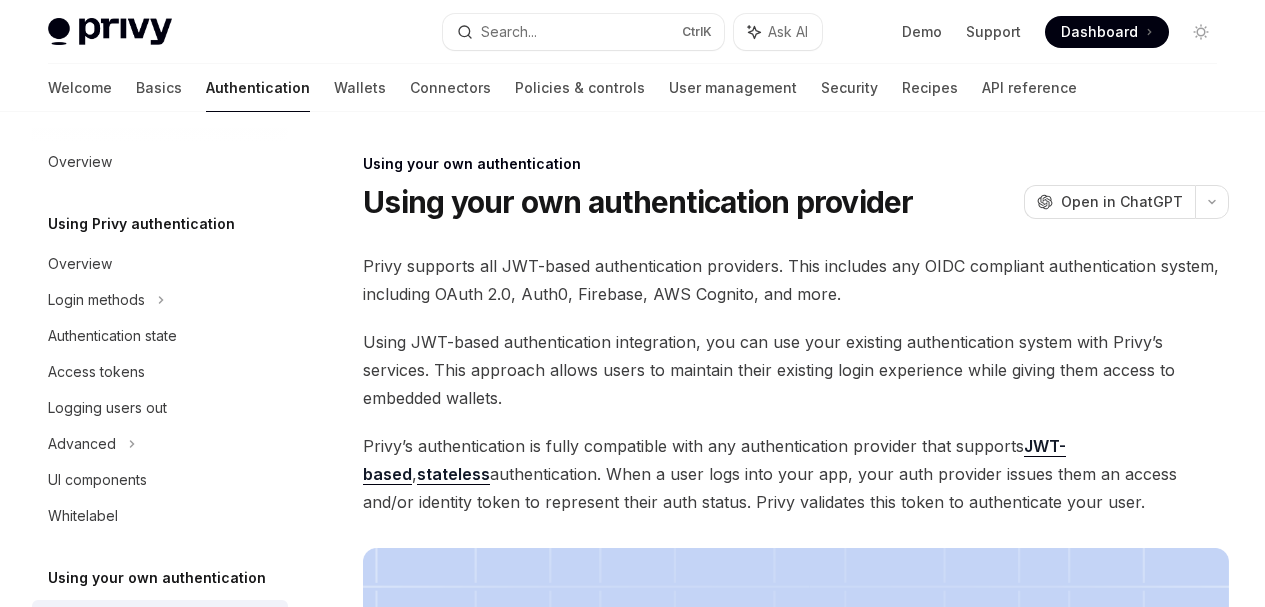scroll, scrollTop: 0, scrollLeft: 0, axis: both 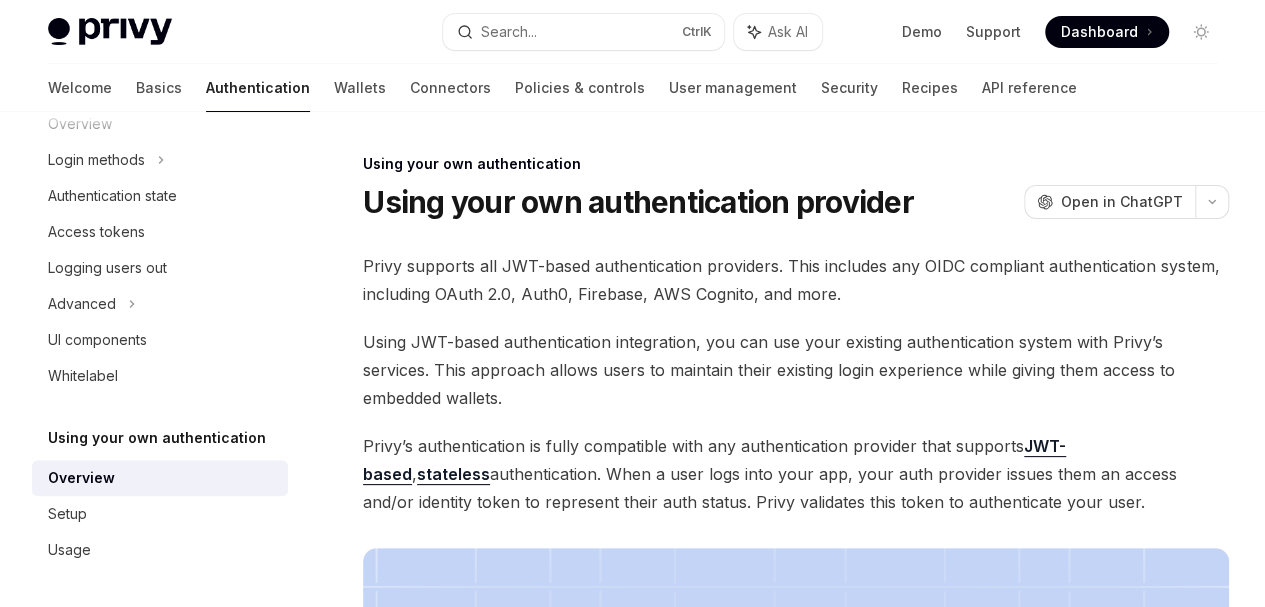type on "*" 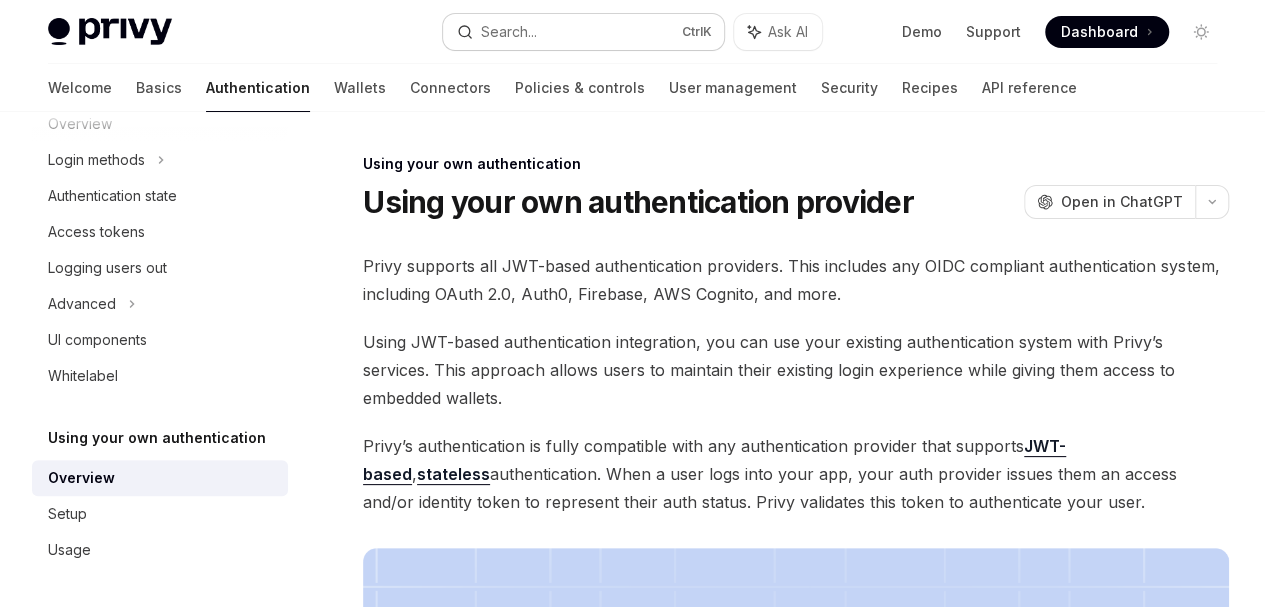 click on "Search... Ctrl  K" at bounding box center [583, 32] 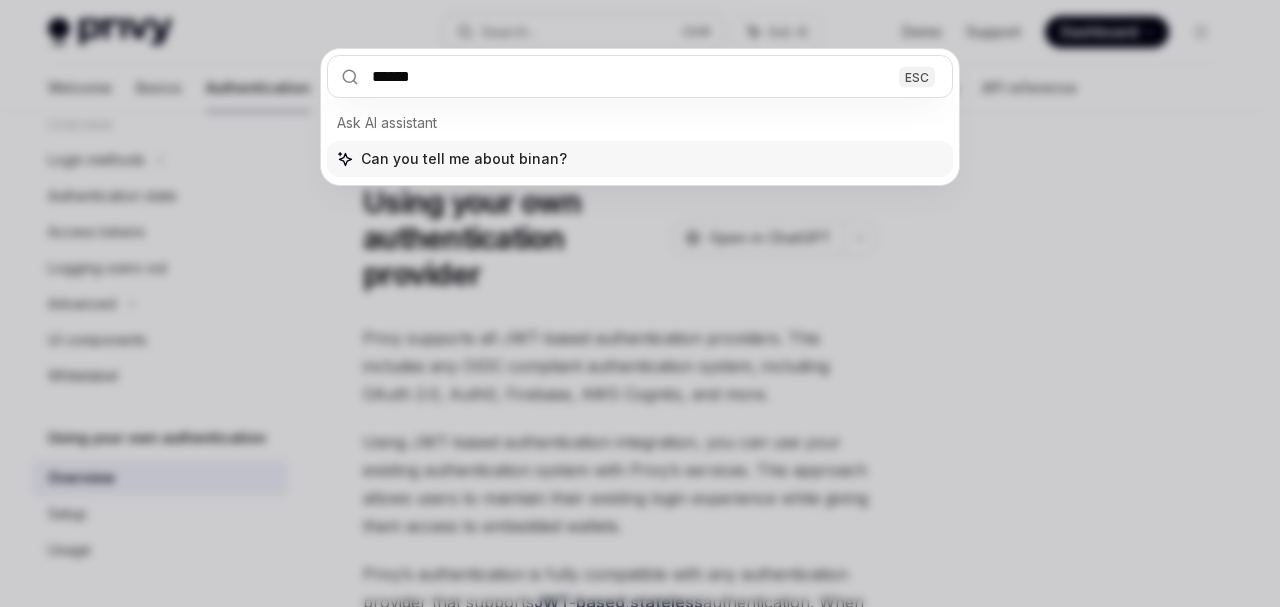 type on "*******" 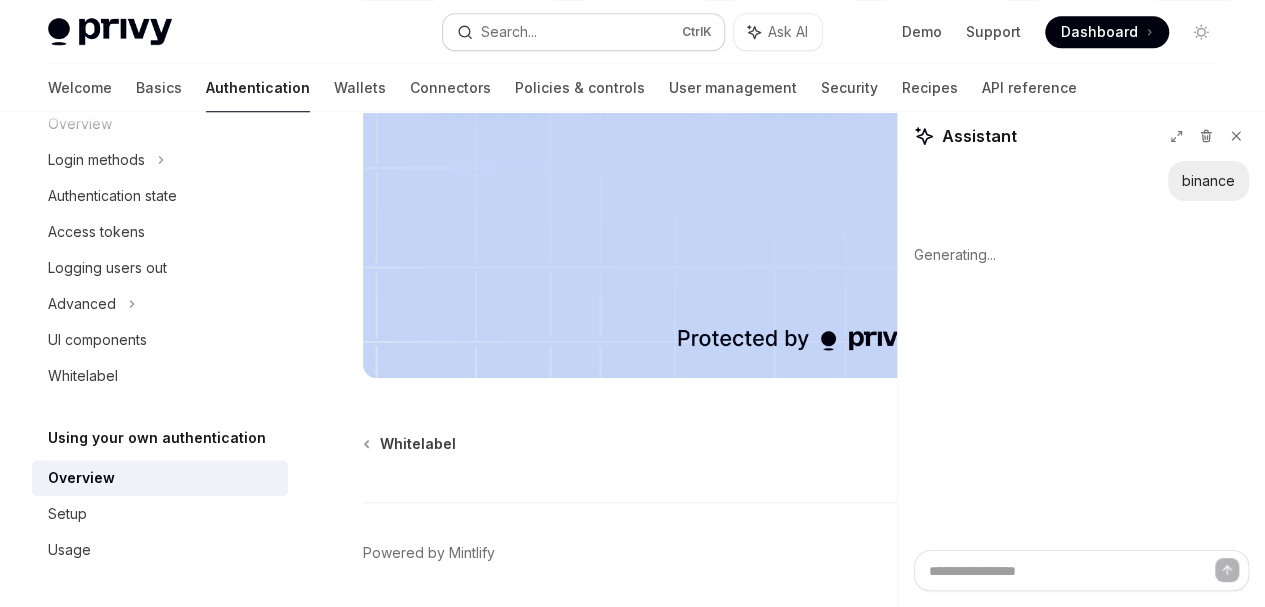 scroll, scrollTop: 568, scrollLeft: 0, axis: vertical 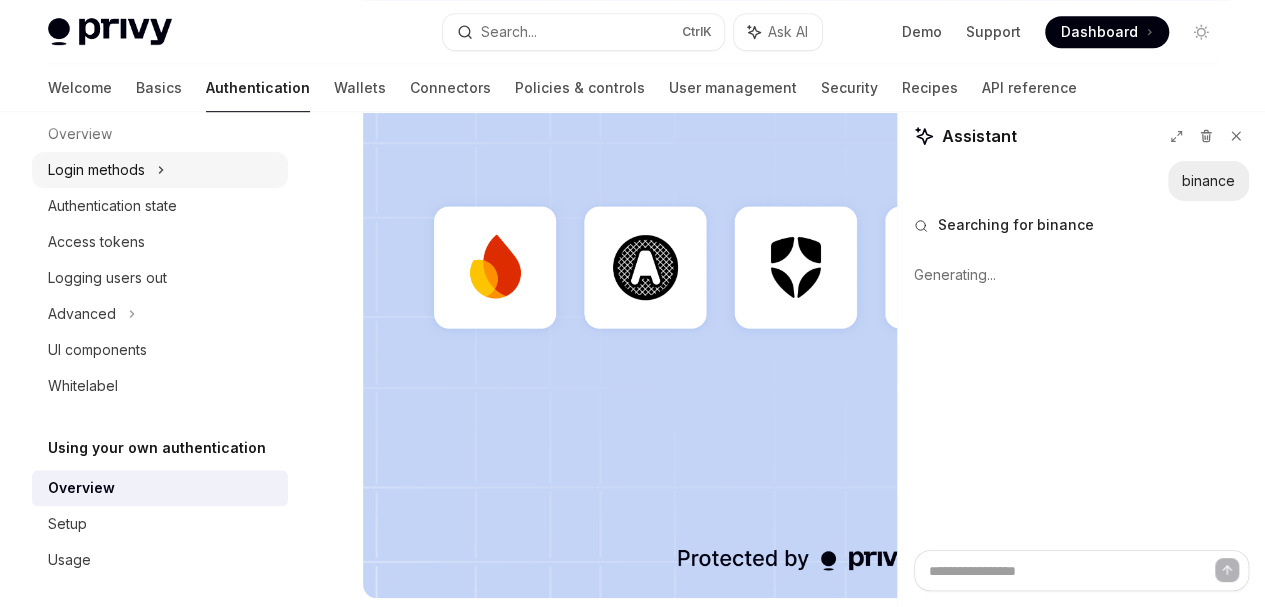 click on "Login methods" at bounding box center [160, 170] 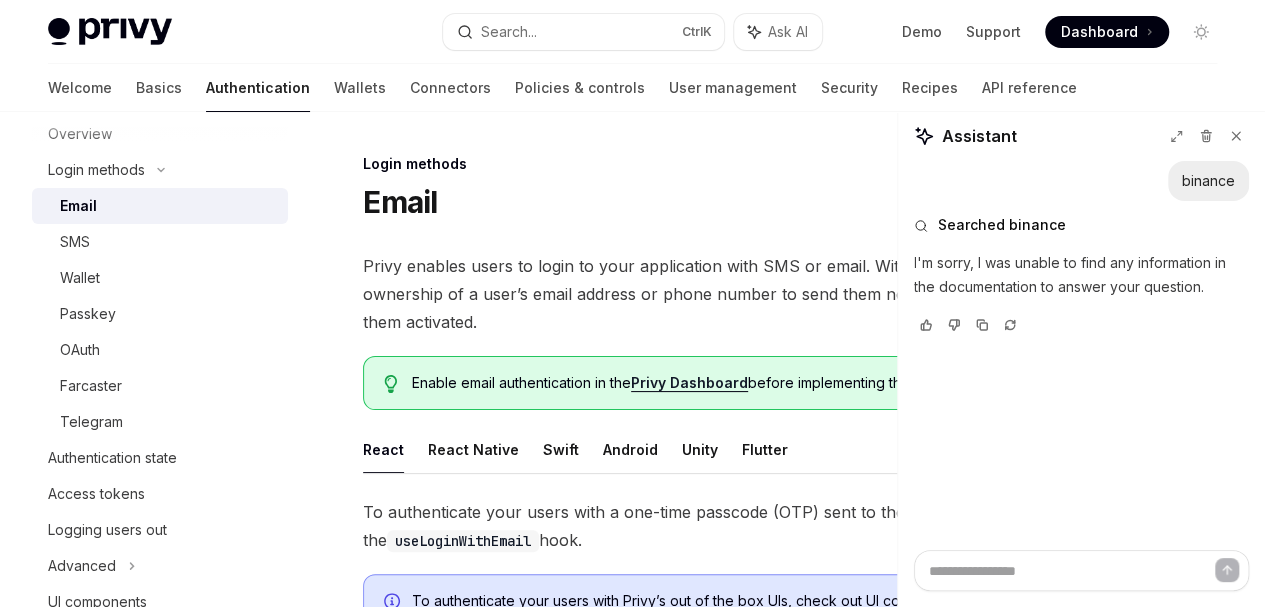 scroll, scrollTop: 398, scrollLeft: 0, axis: vertical 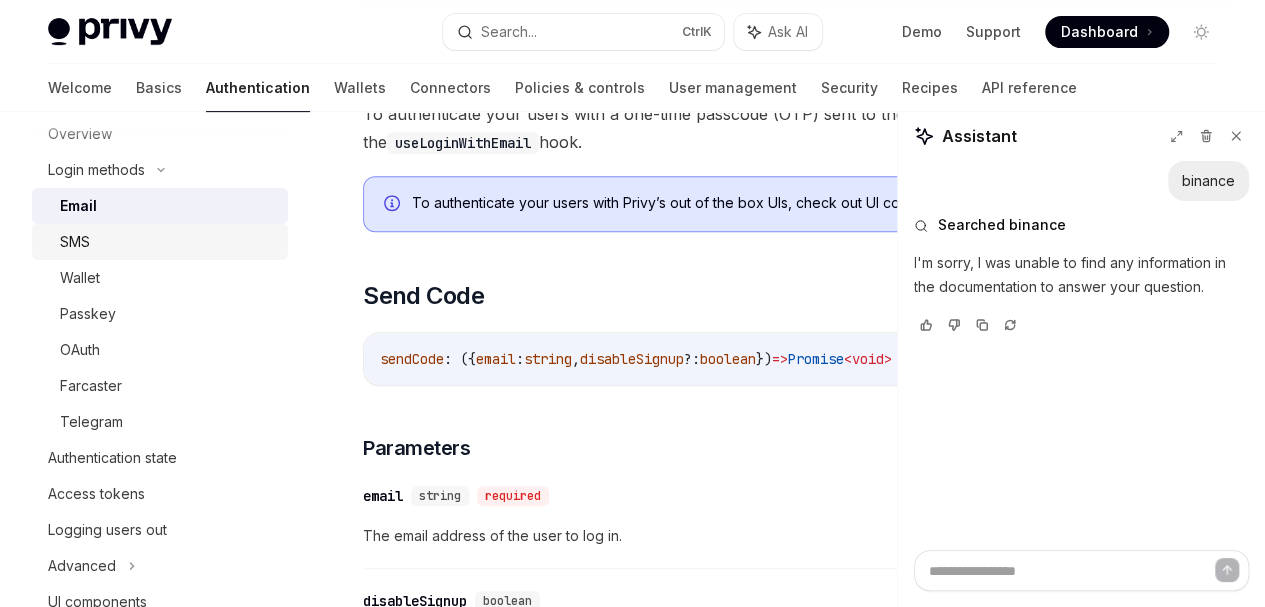 click on "SMS" at bounding box center (160, 242) 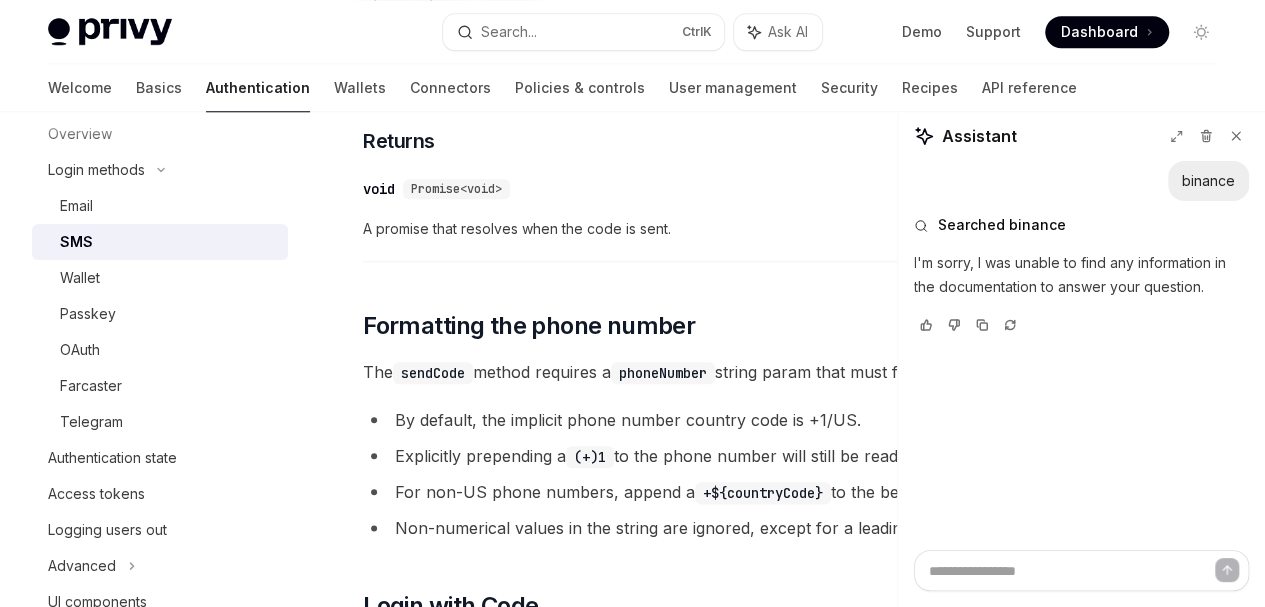 scroll, scrollTop: 1025, scrollLeft: 0, axis: vertical 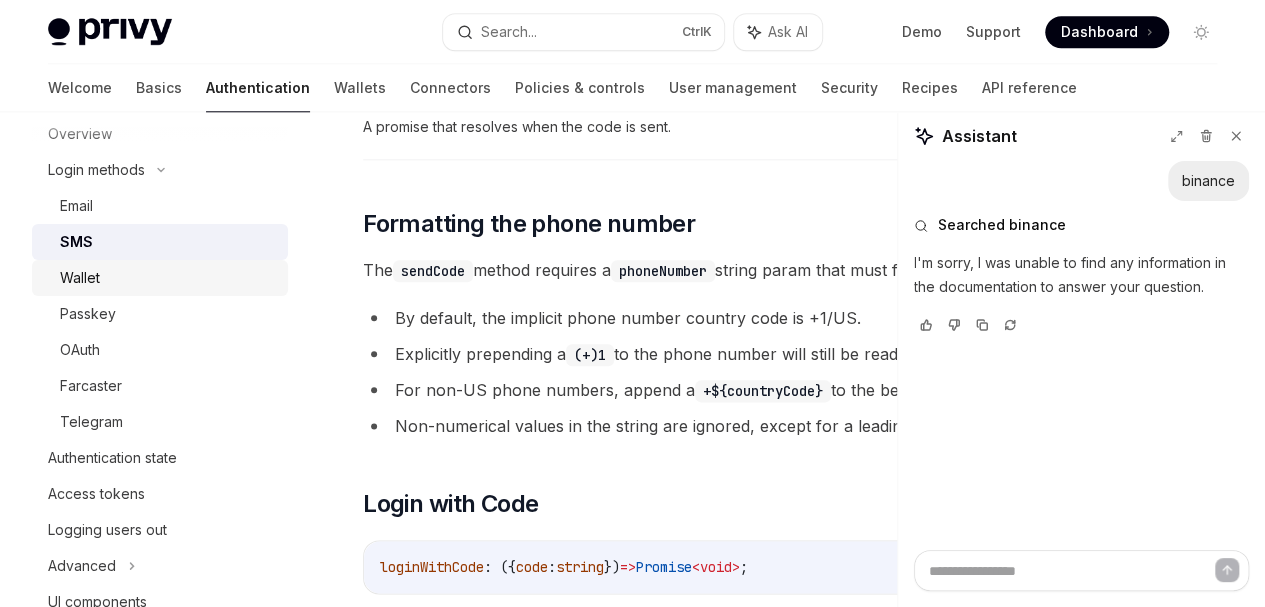 click on "Wallet" at bounding box center [160, 278] 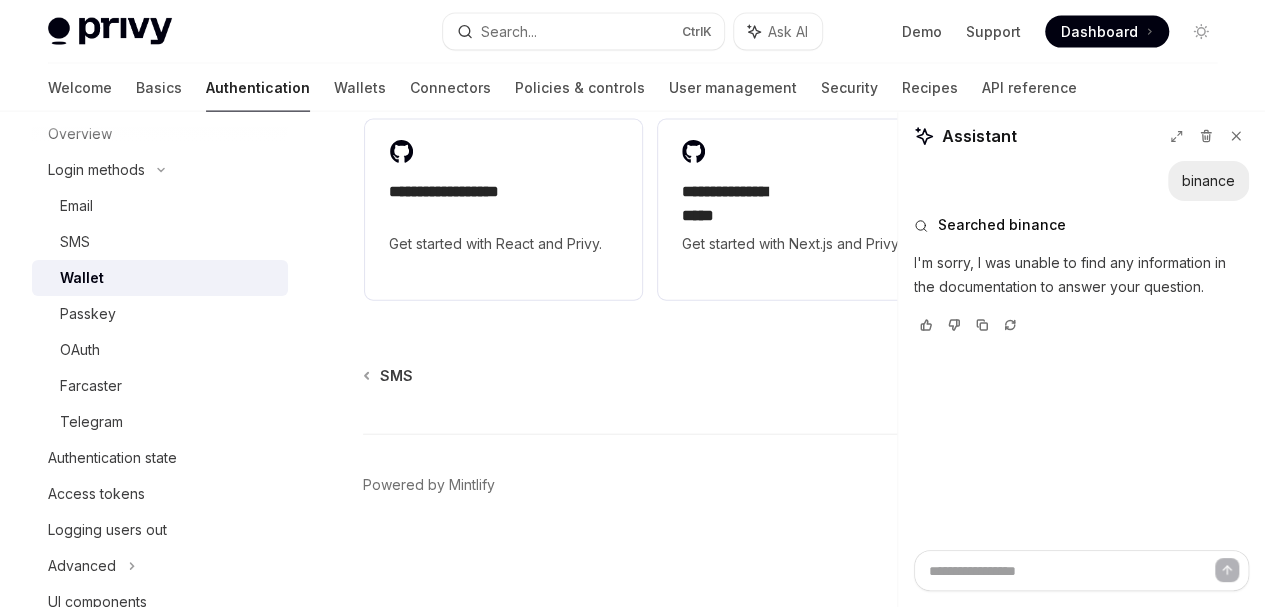 scroll, scrollTop: 2428, scrollLeft: 0, axis: vertical 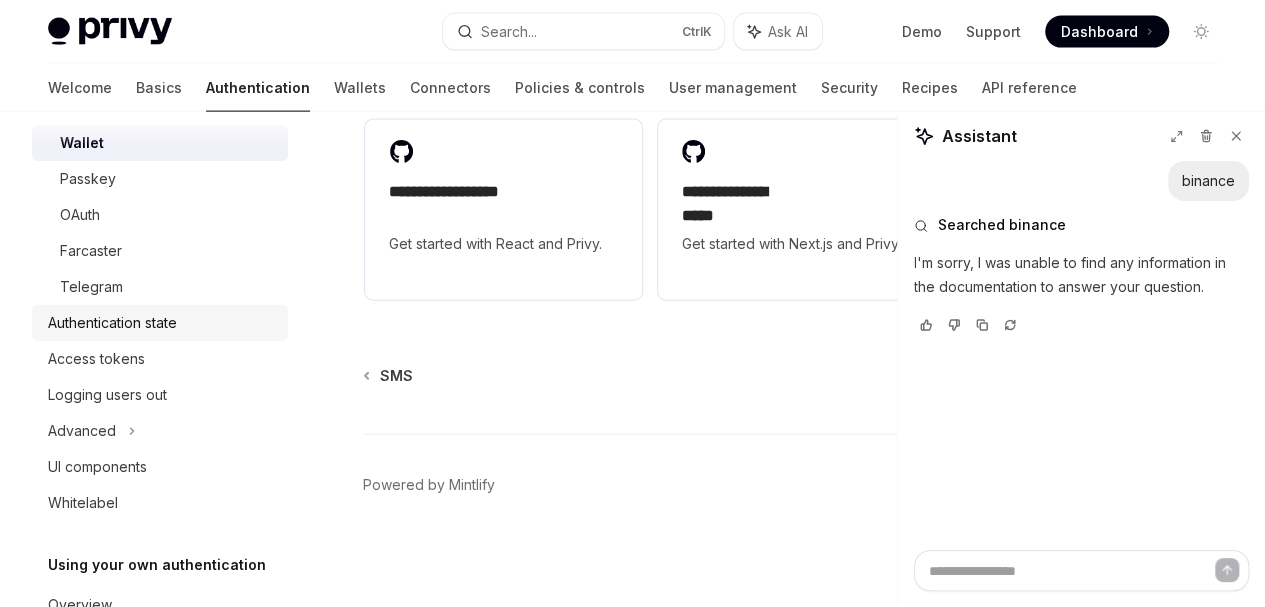 click on "Authentication state" at bounding box center [112, 323] 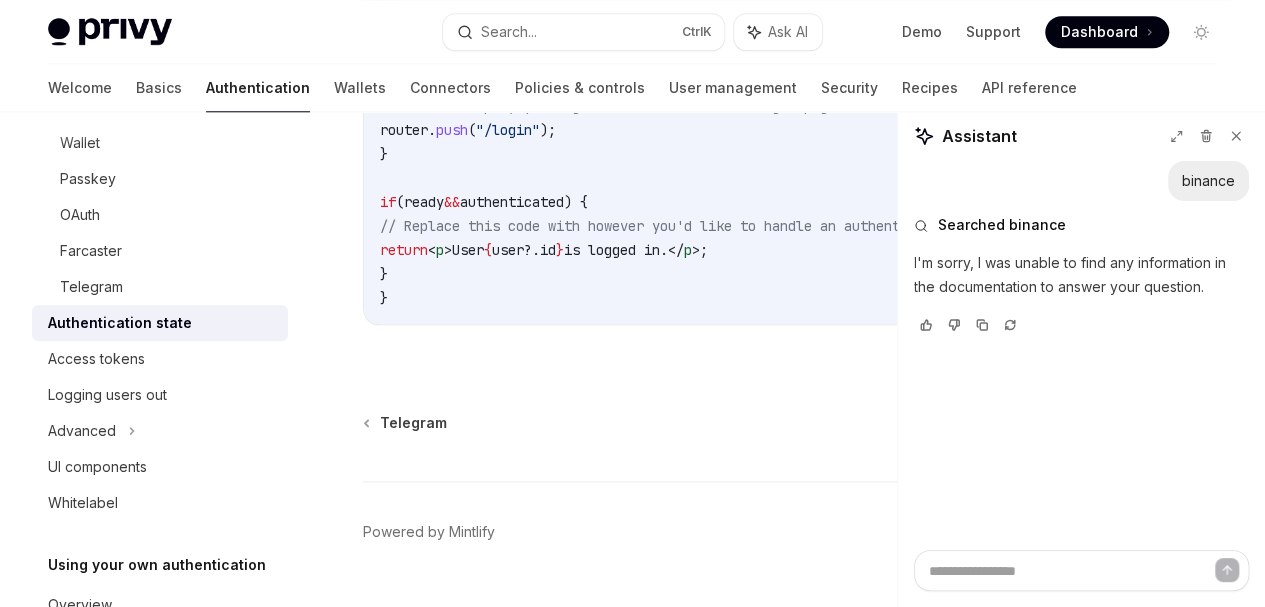 scroll, scrollTop: 1025, scrollLeft: 0, axis: vertical 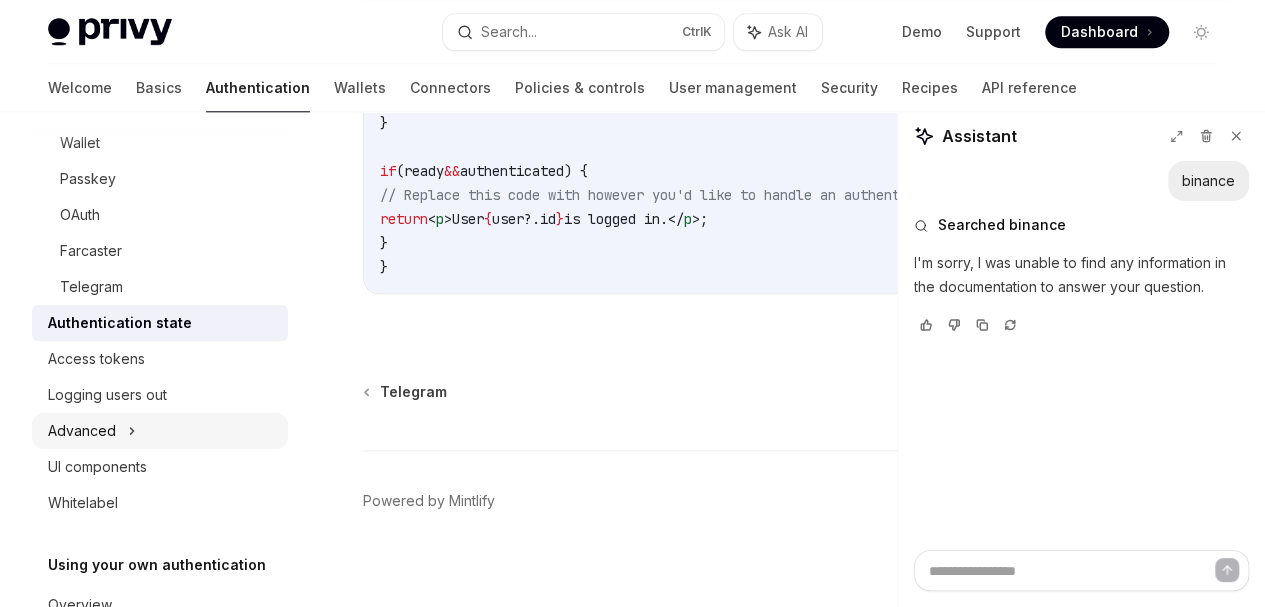 click on "Advanced" at bounding box center (160, 431) 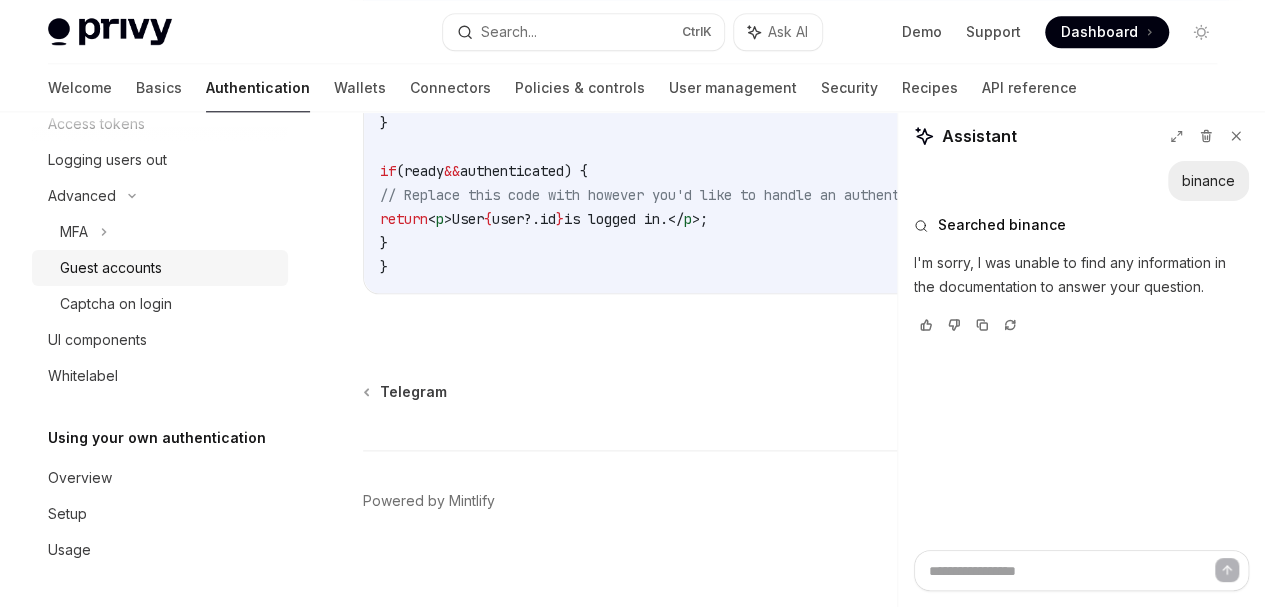scroll, scrollTop: 314, scrollLeft: 0, axis: vertical 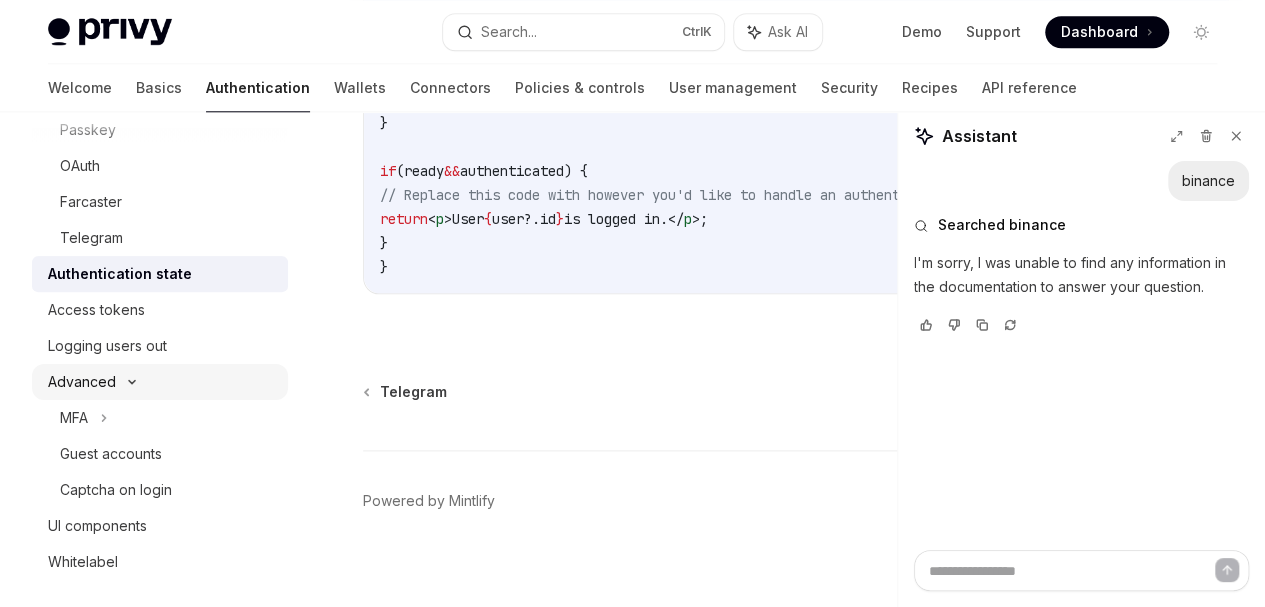 click 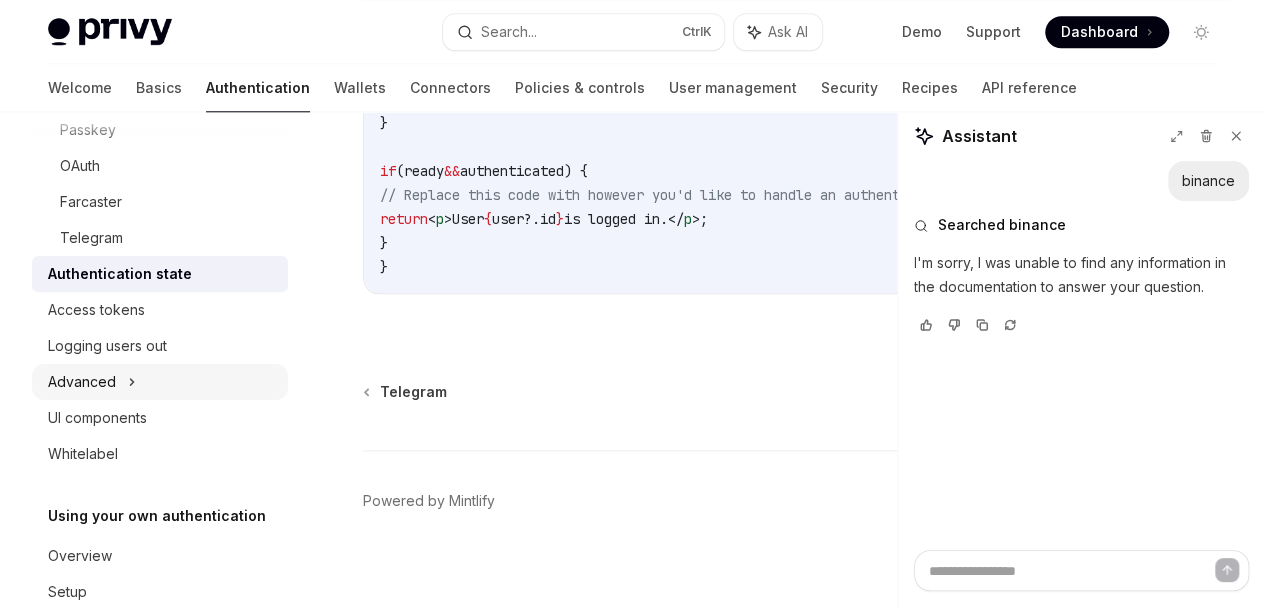 scroll, scrollTop: 0, scrollLeft: 0, axis: both 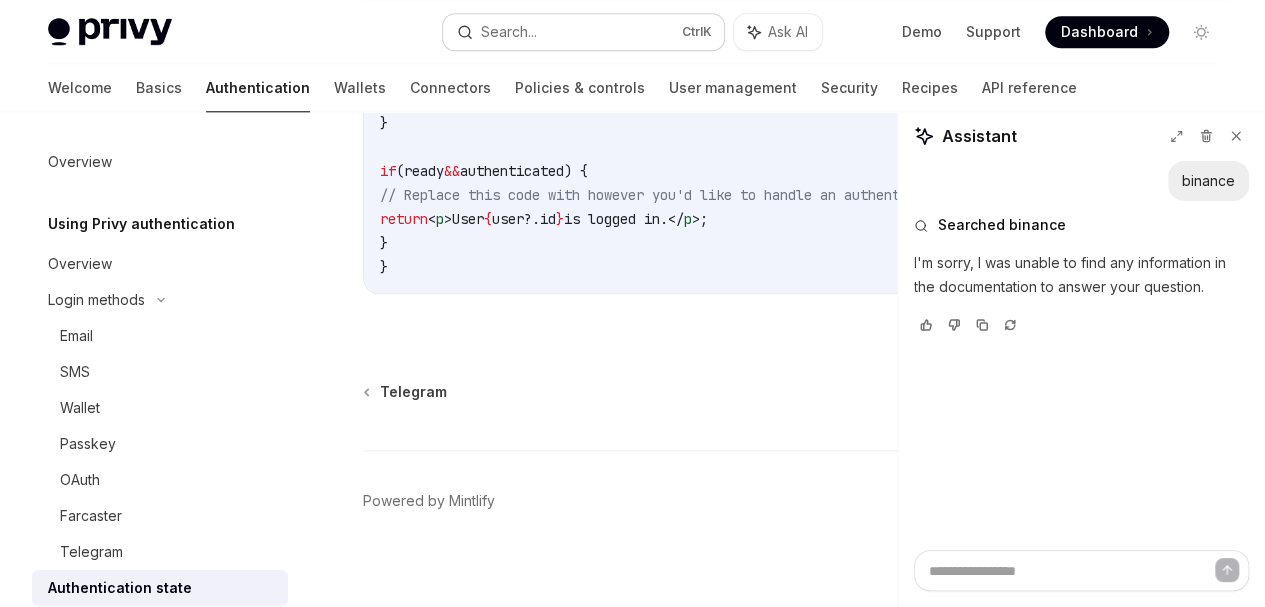 click on "Search..." at bounding box center [509, 32] 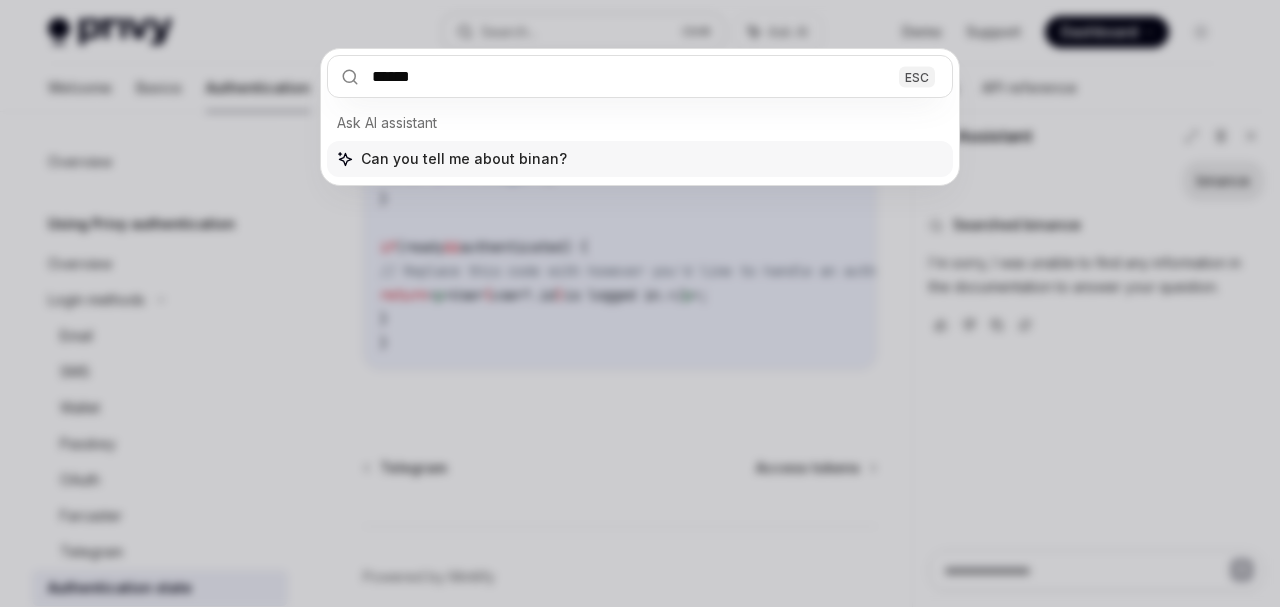 type on "*******" 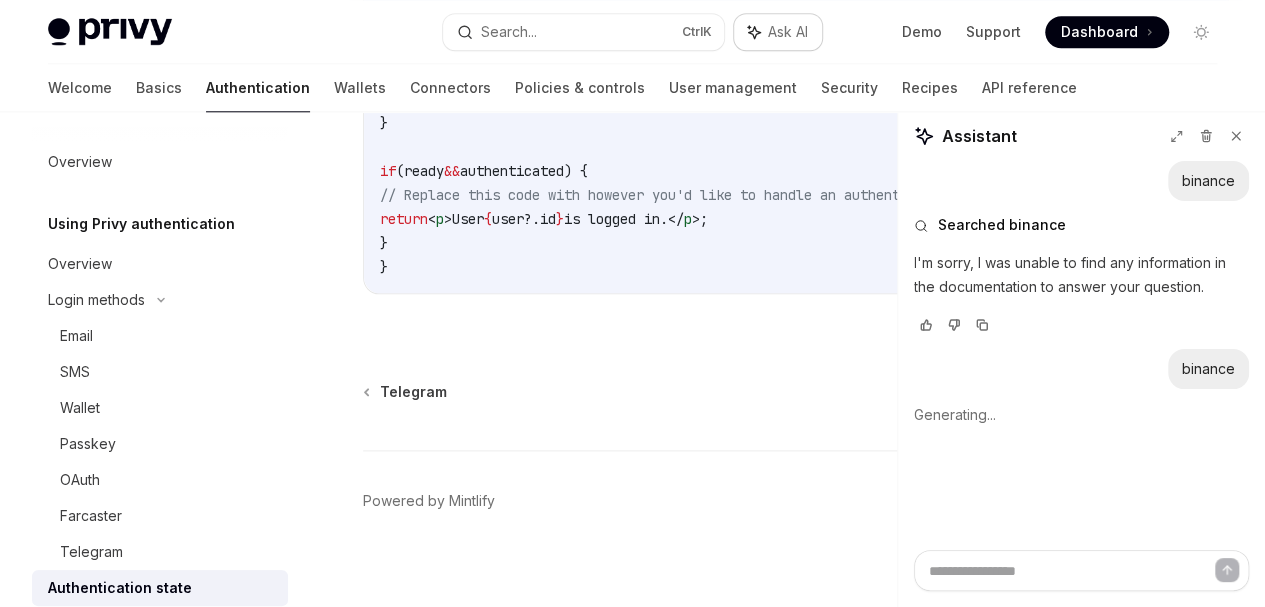click 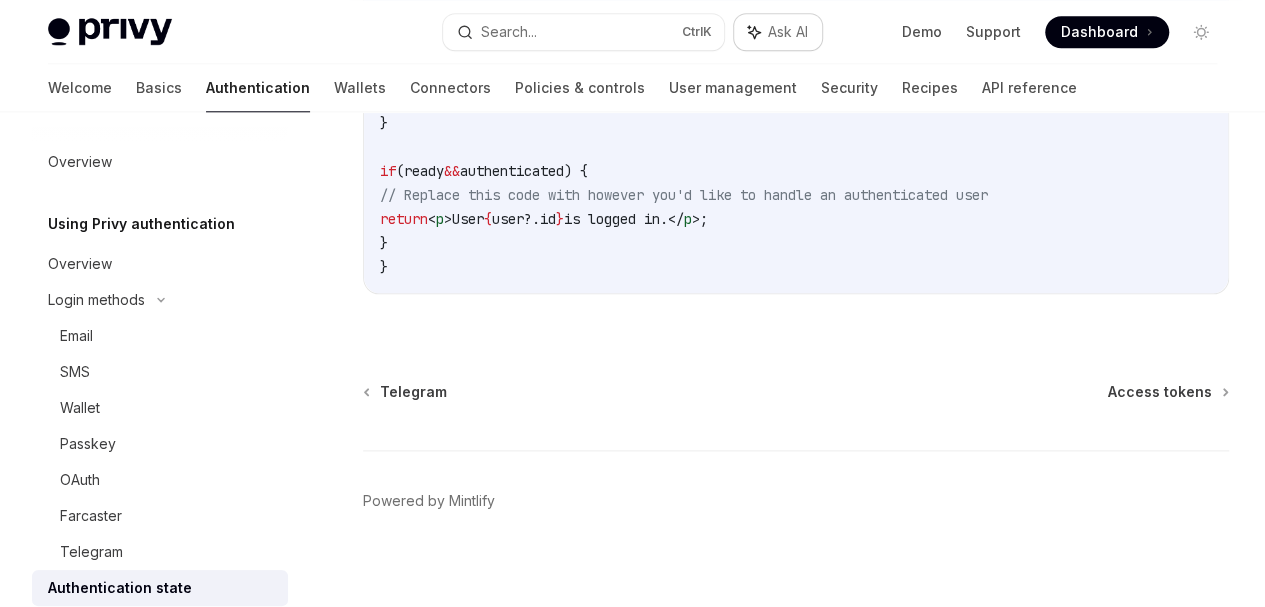 click 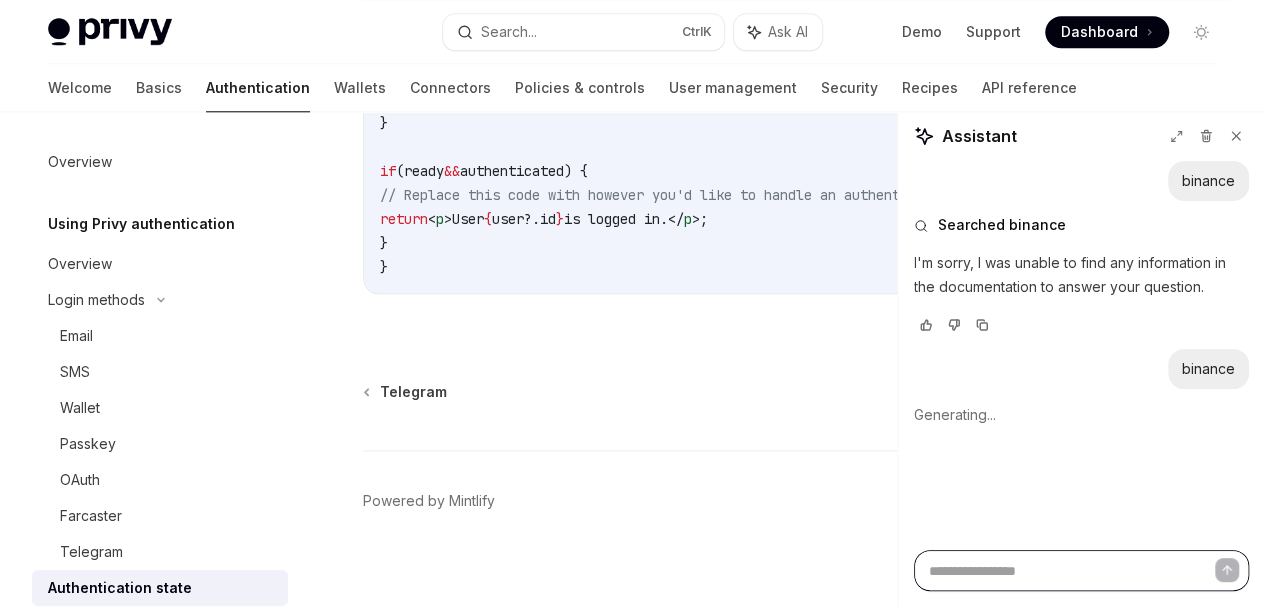 type on "*" 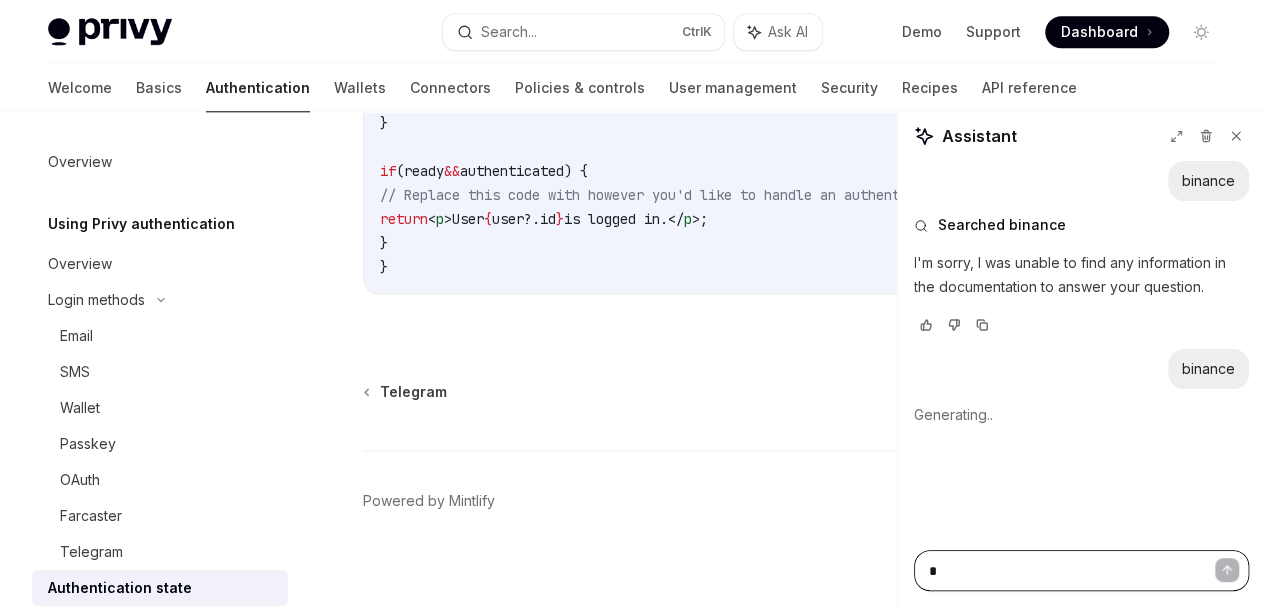 type on "*" 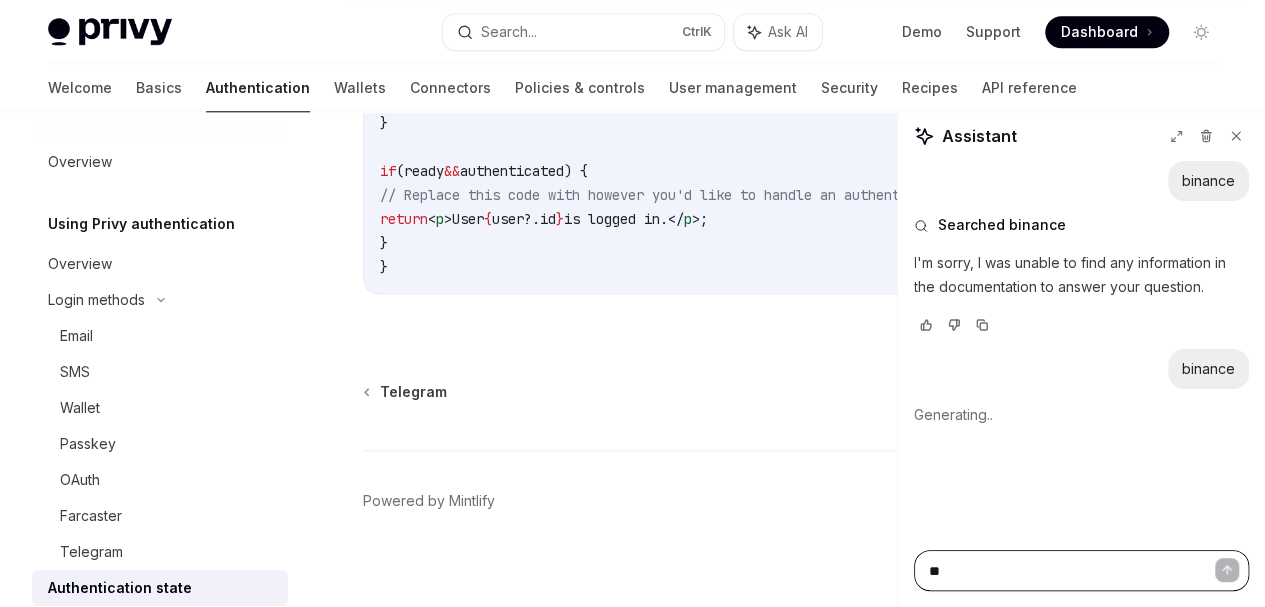 type on "***" 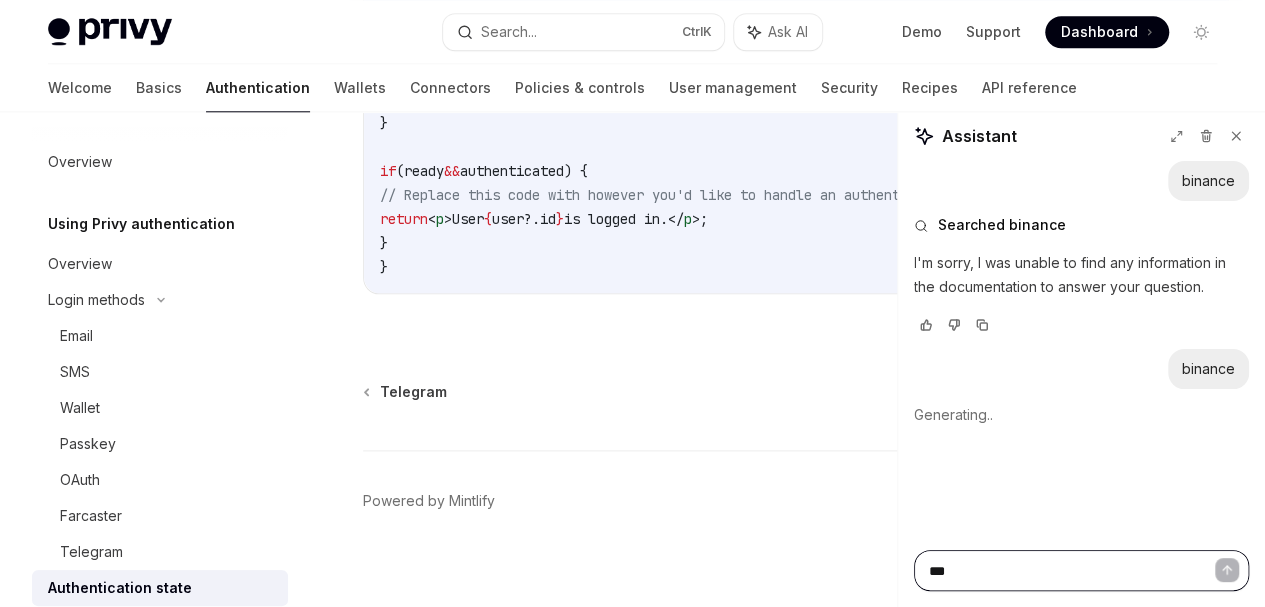 type on "*" 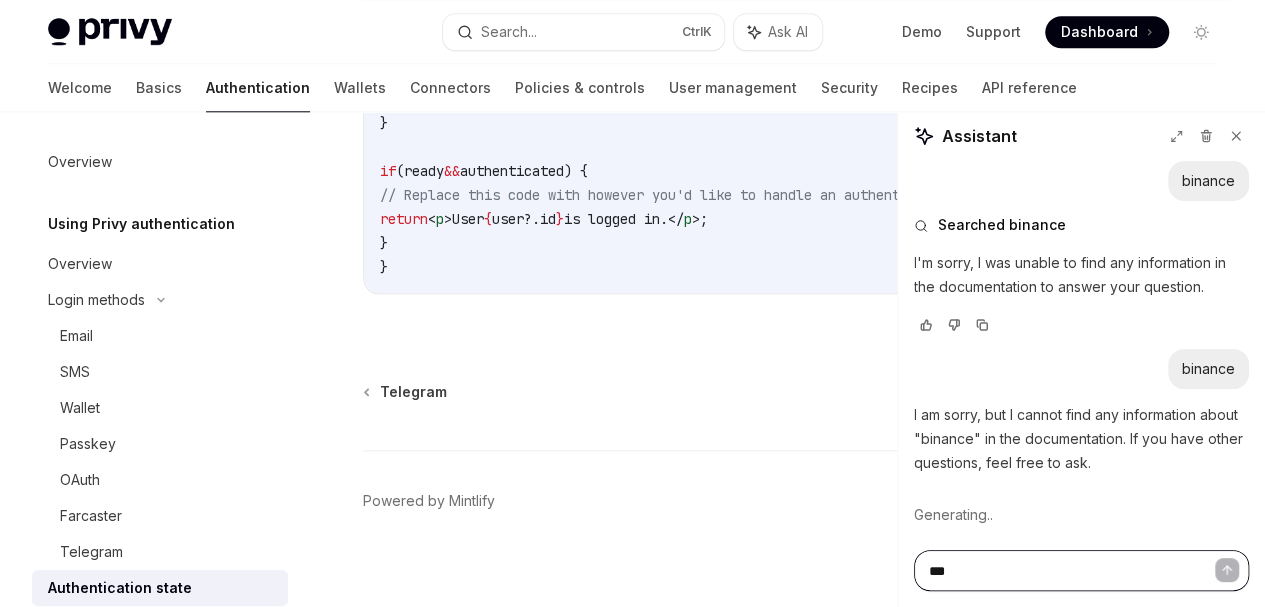 type on "***" 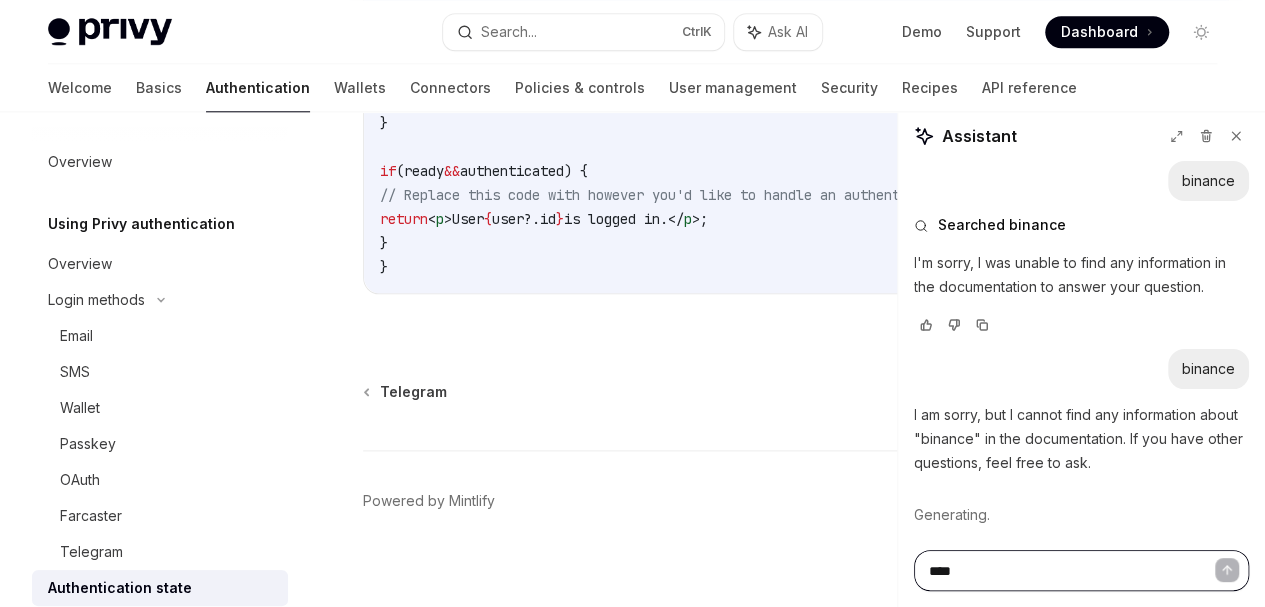type on "*****" 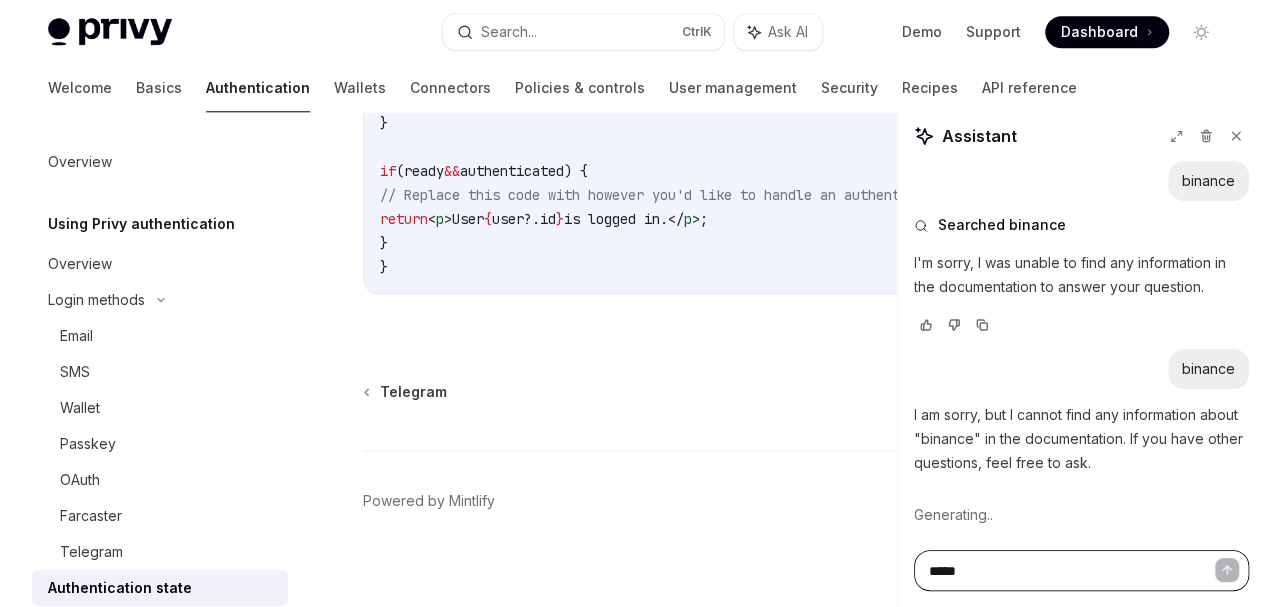 type on "******" 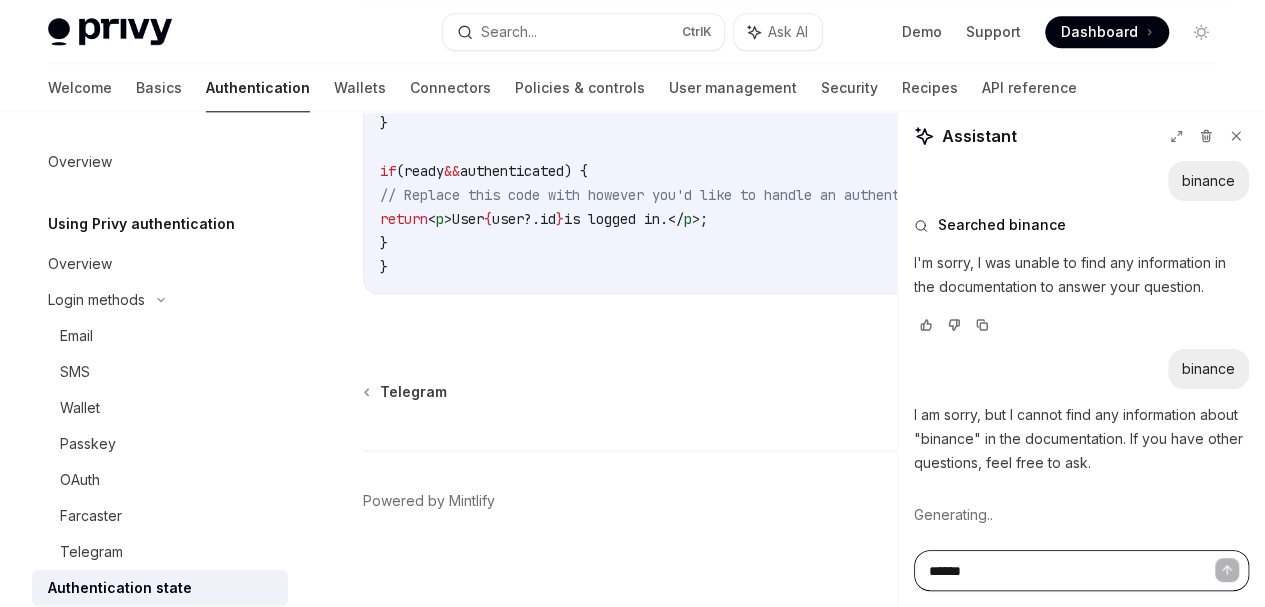 type on "******" 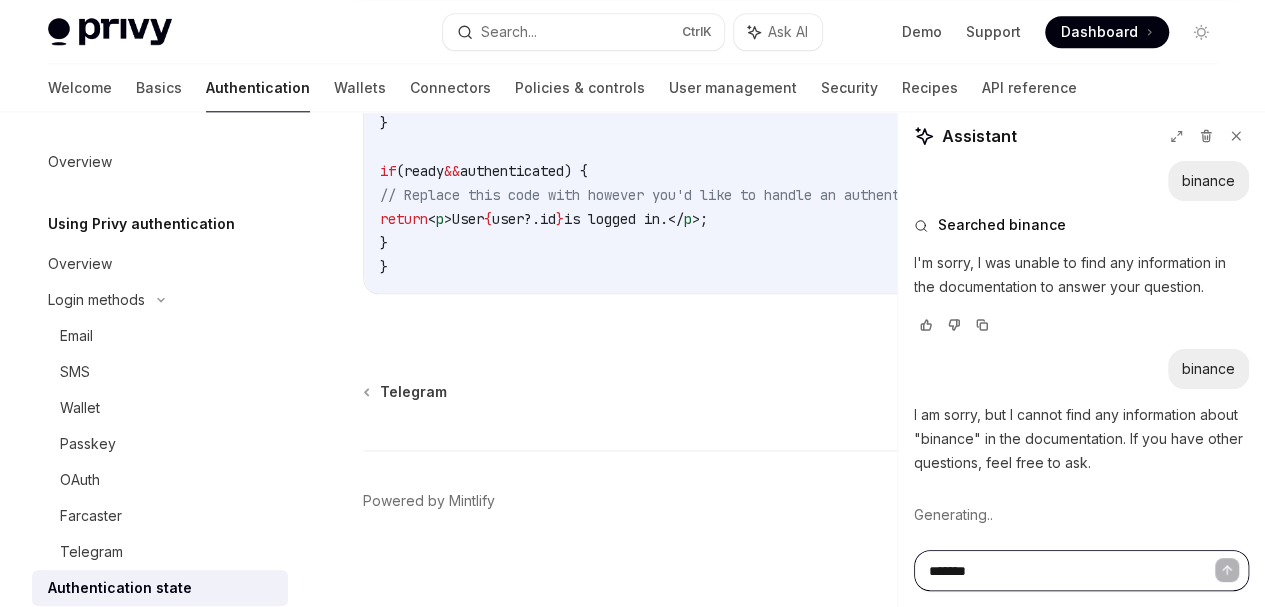 type on "*" 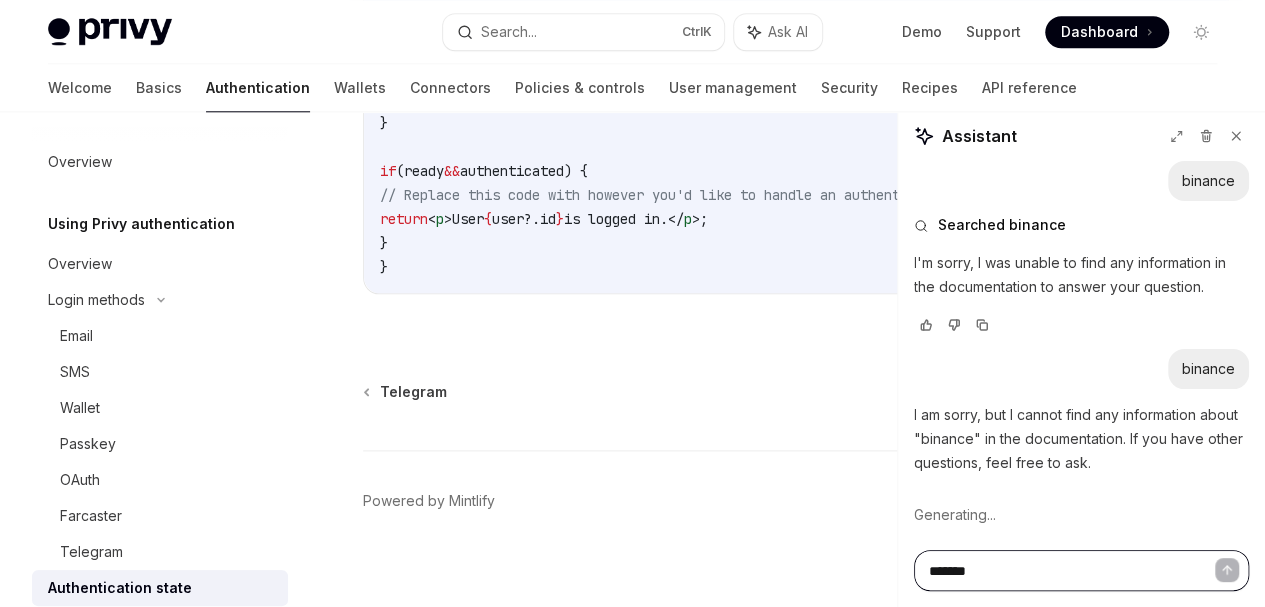 type on "********" 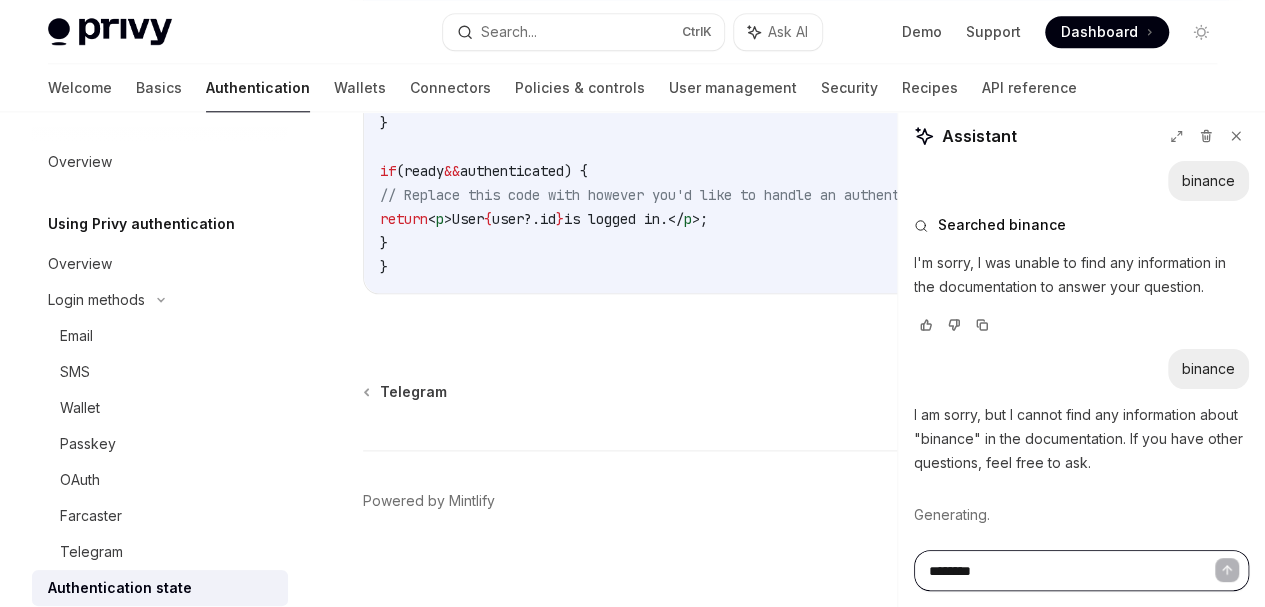type on "*********" 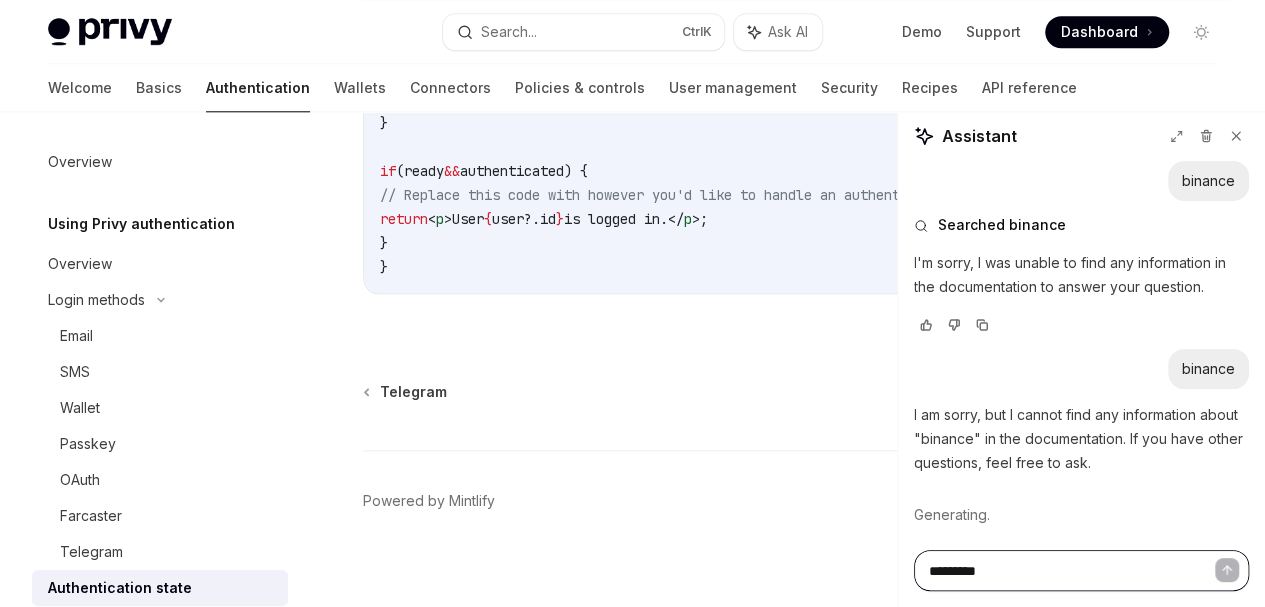 type on "**********" 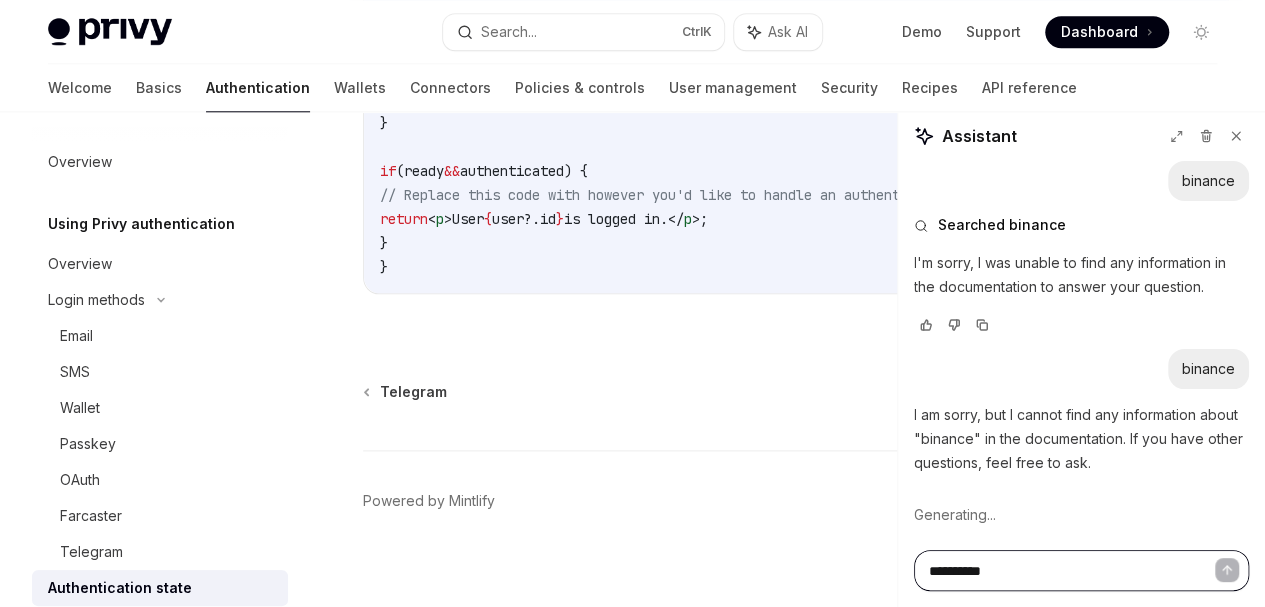 type on "**********" 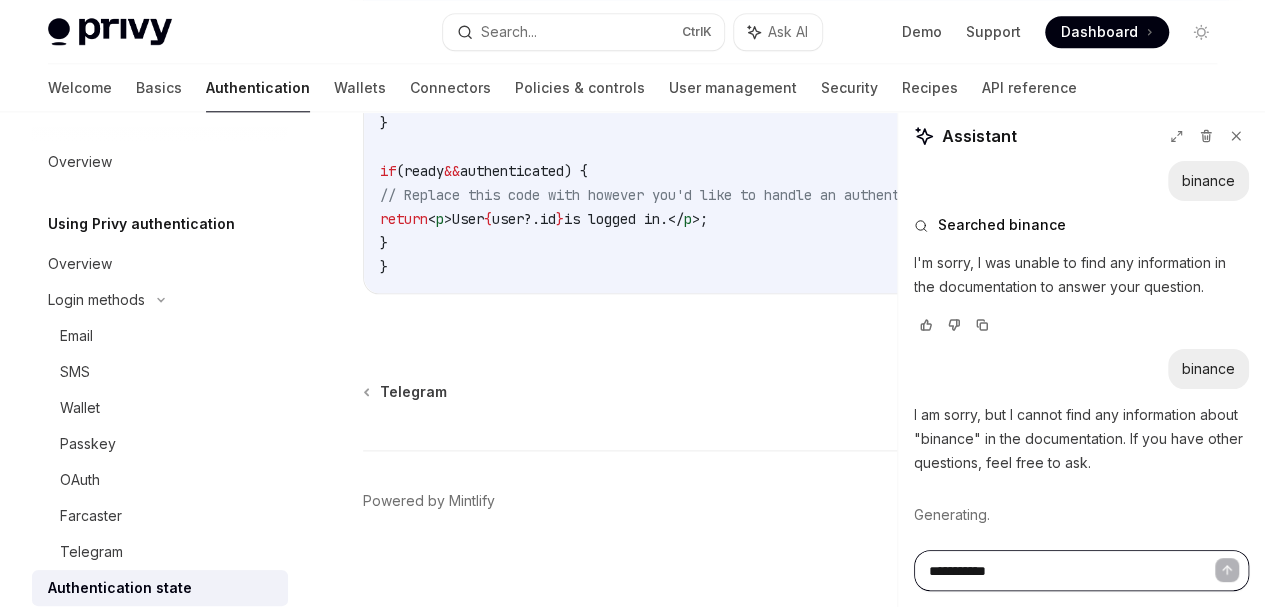 type on "**********" 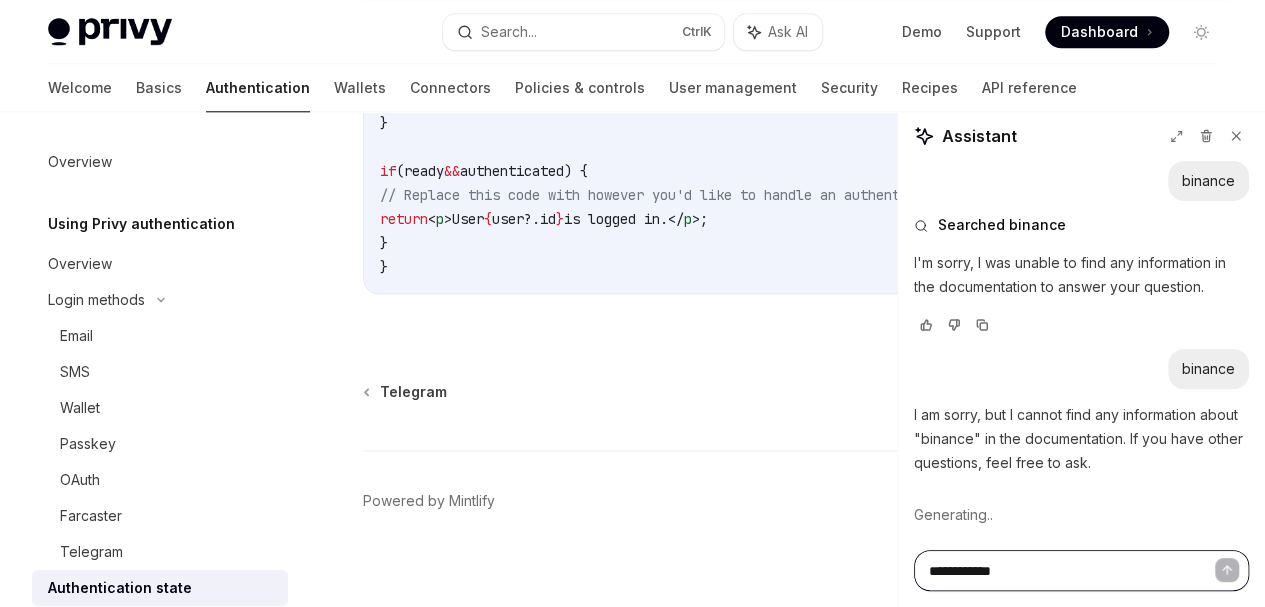 type on "**********" 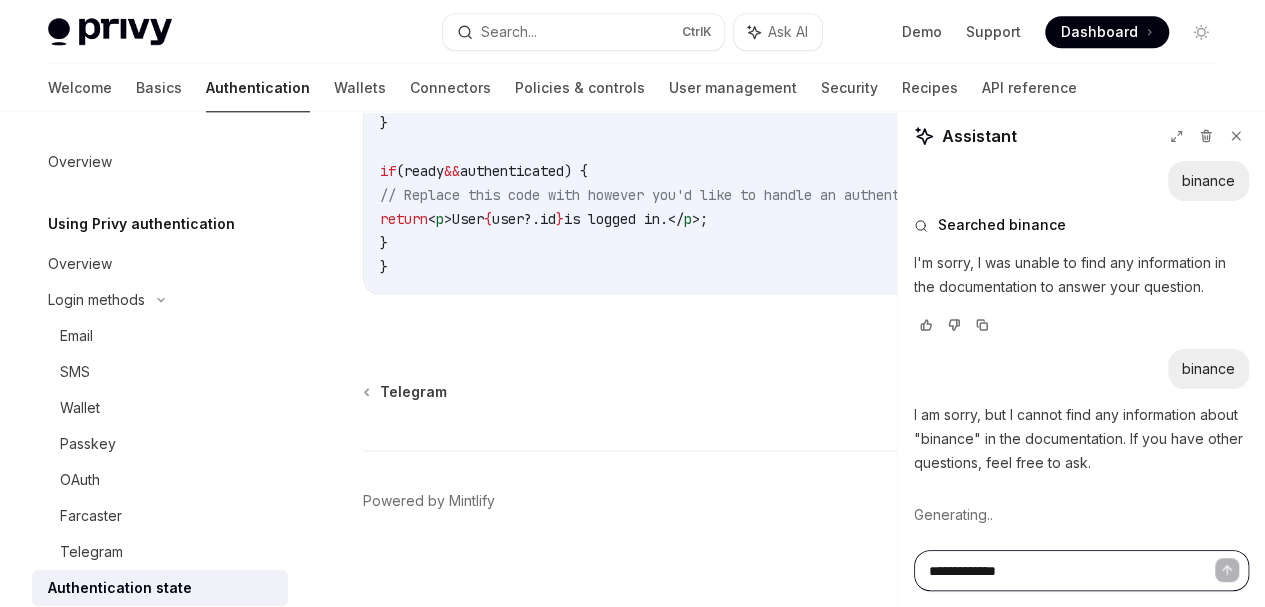 type on "**********" 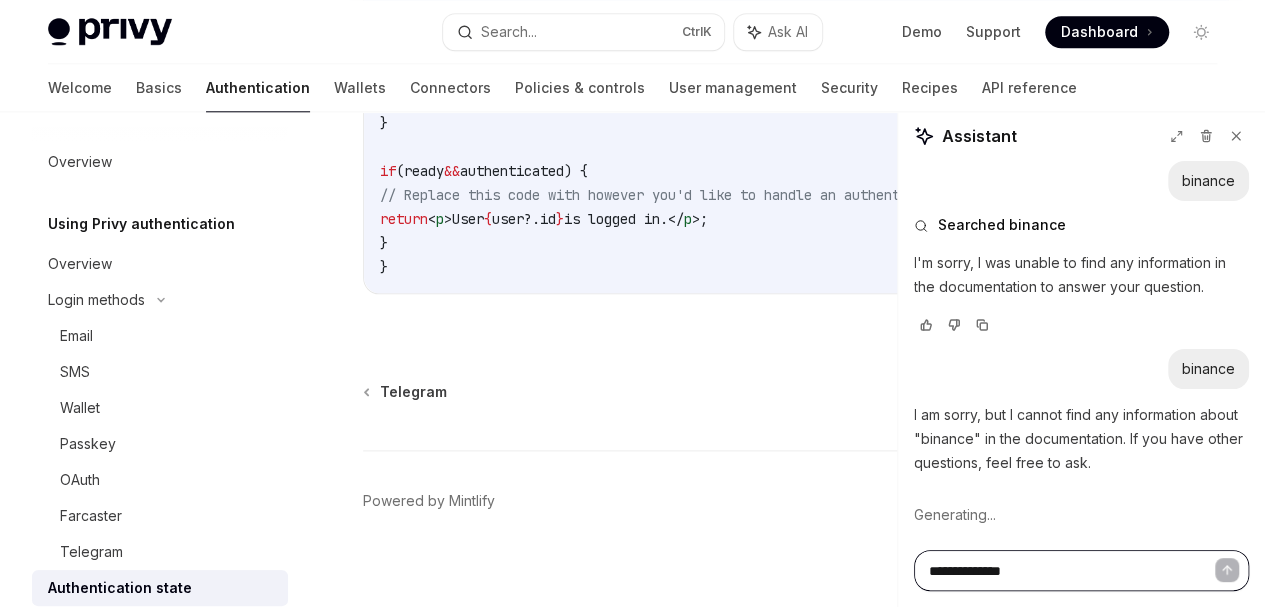 type on "**********" 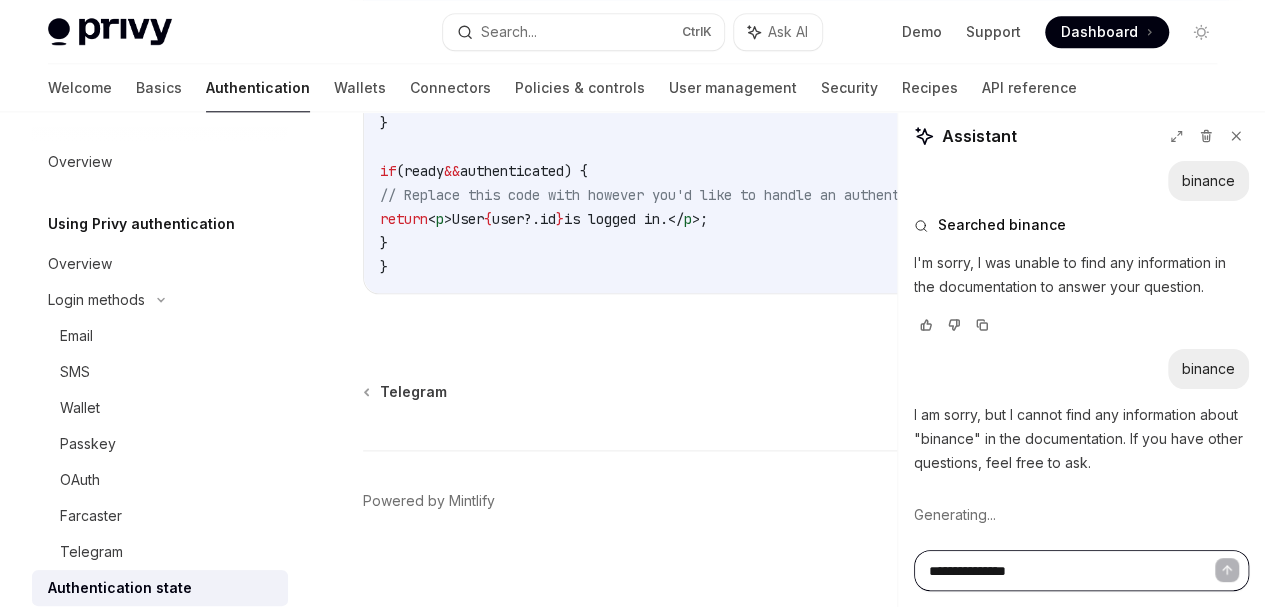 type on "**********" 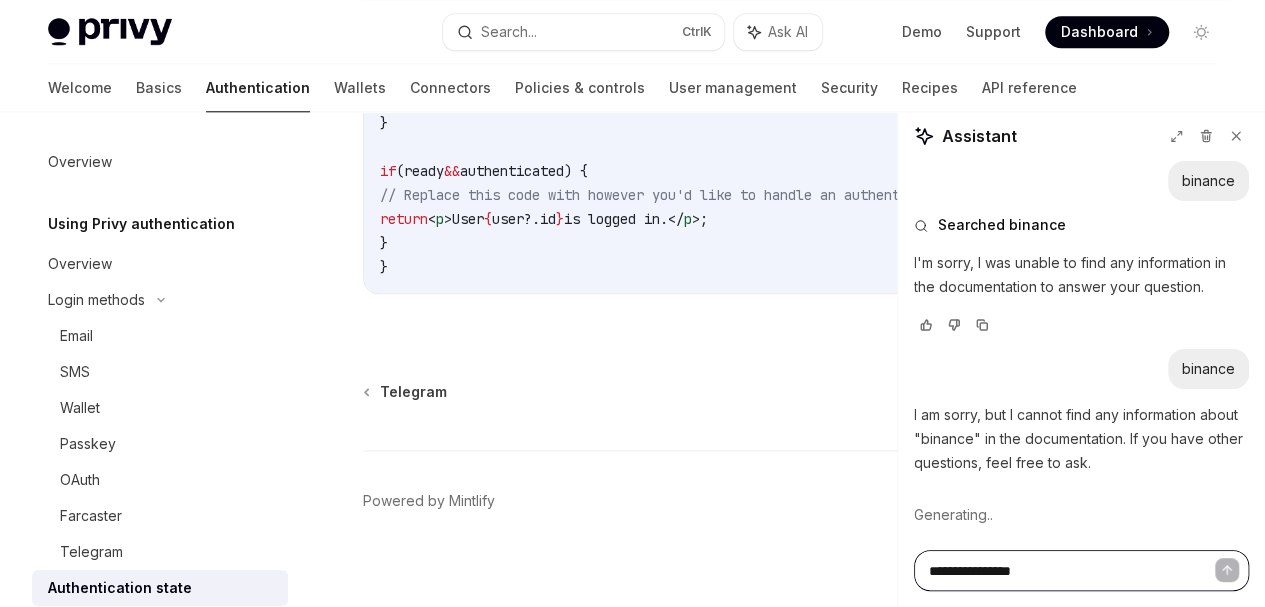 type on "*" 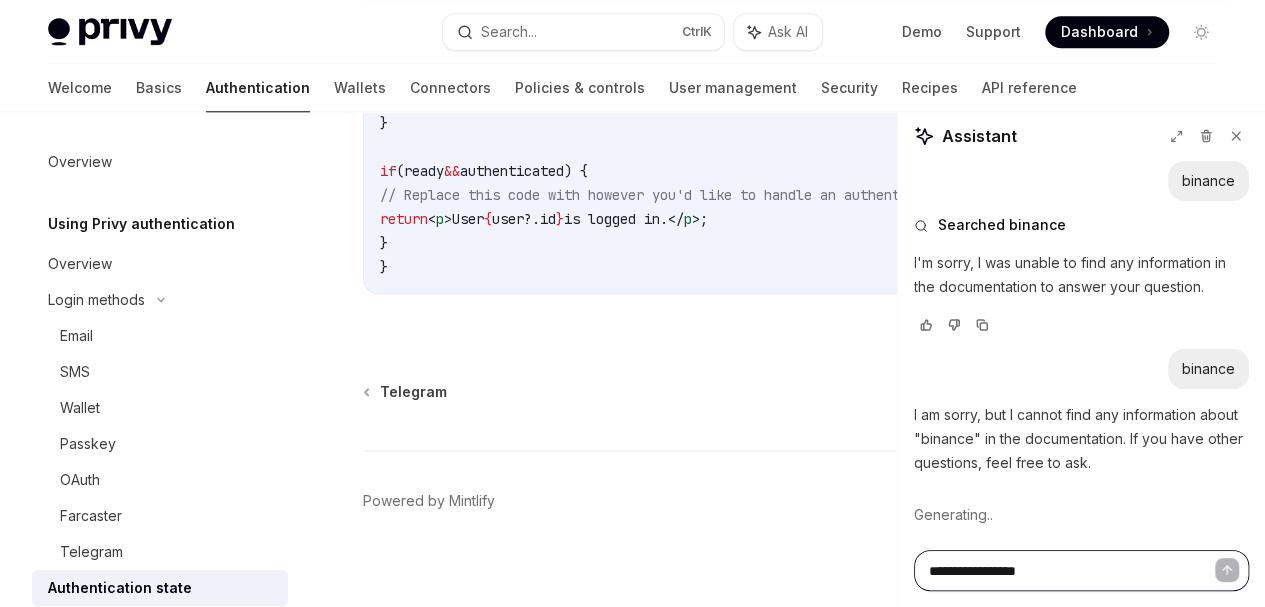 type on "**********" 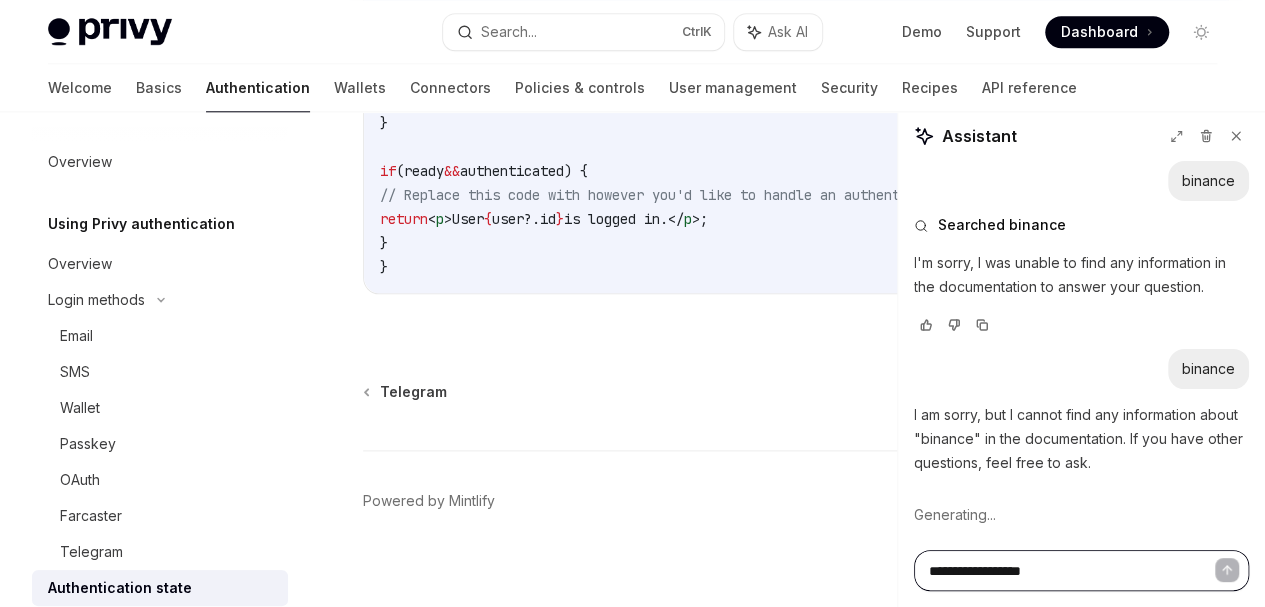 type on "**********" 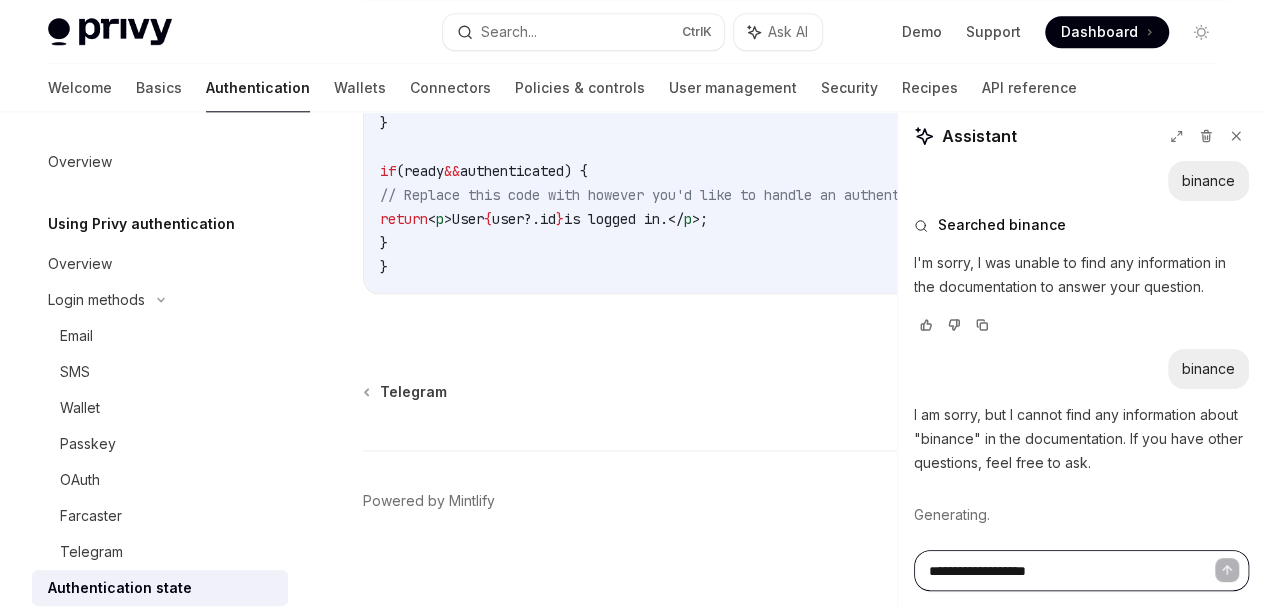 type on "**********" 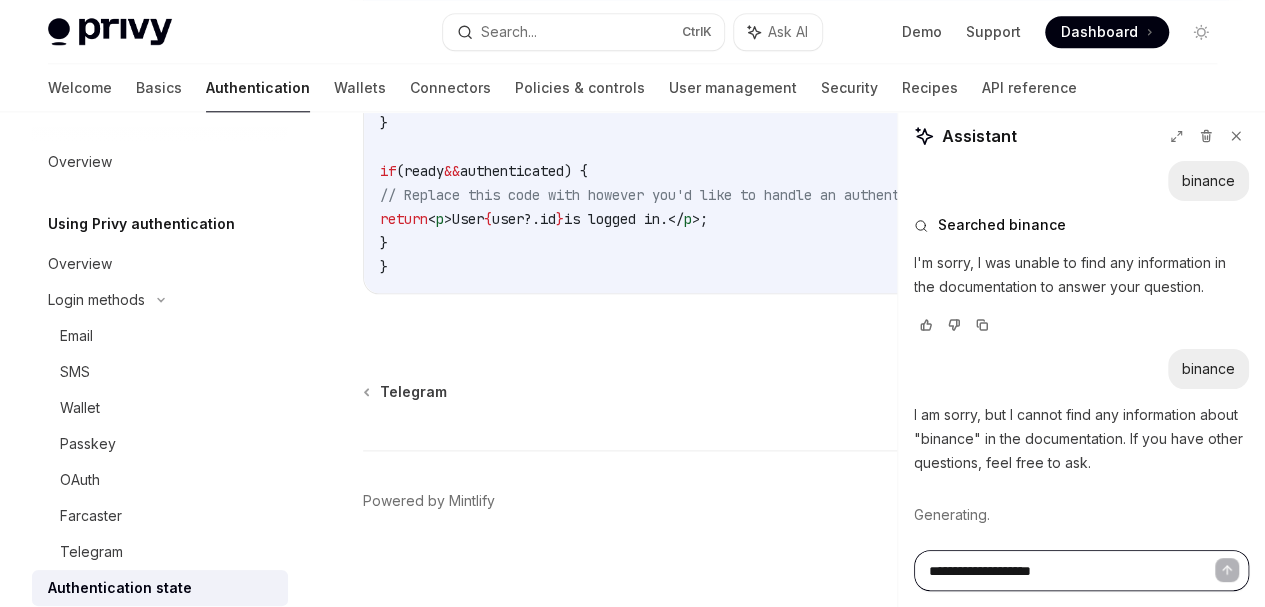 type on "**********" 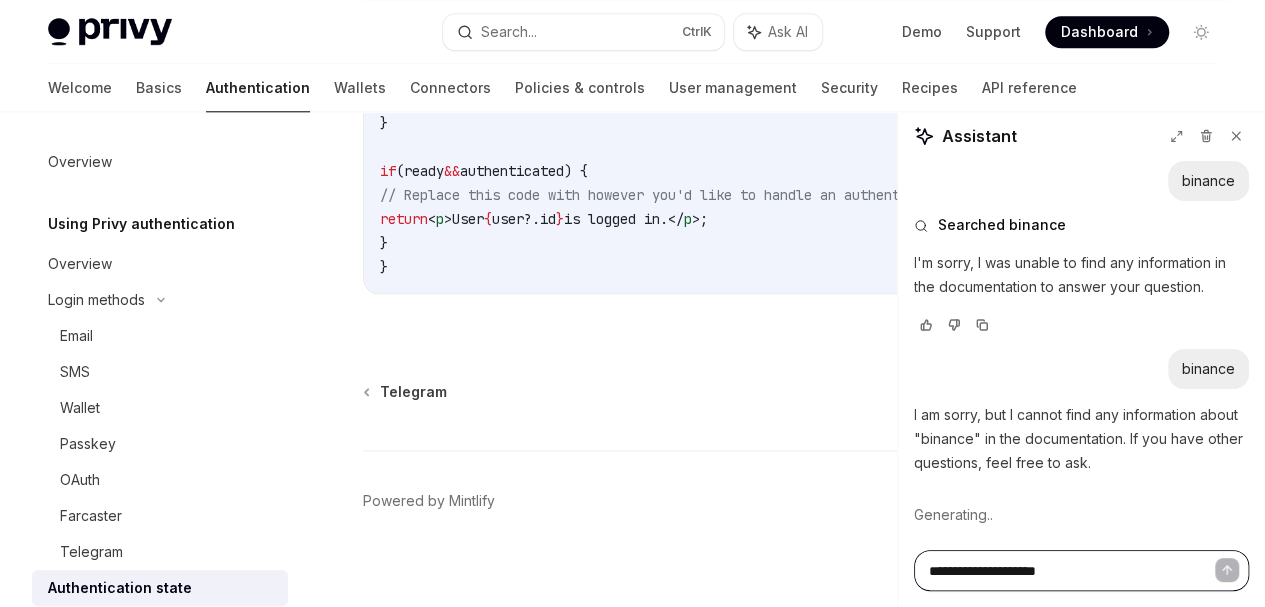 type on "**********" 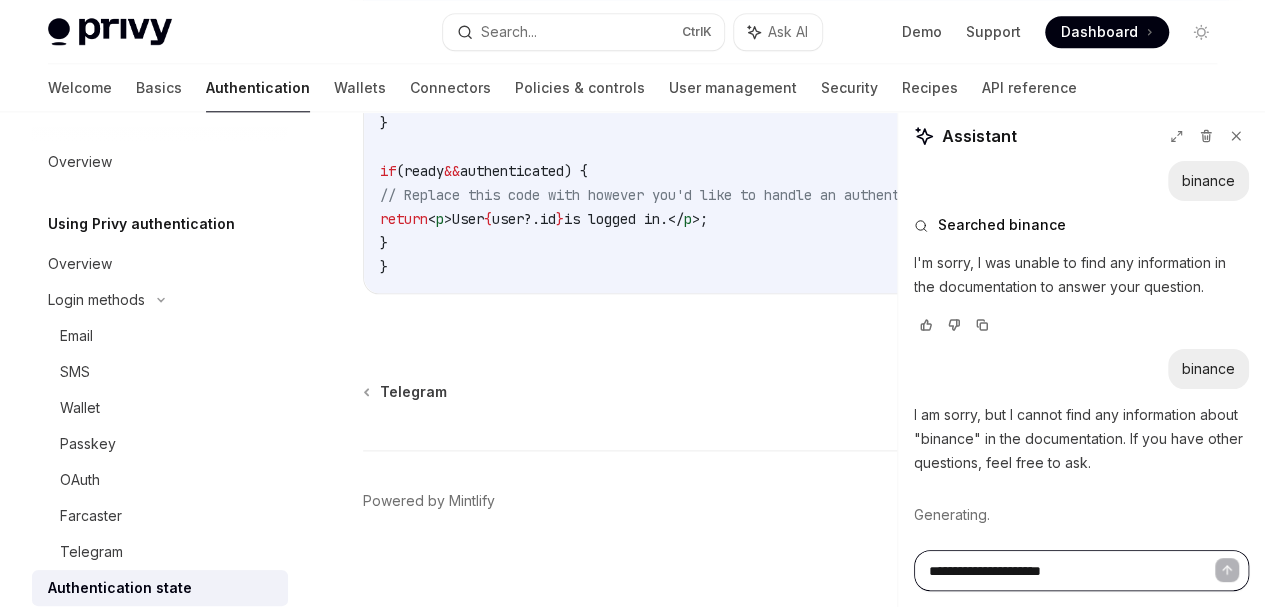 type on "**********" 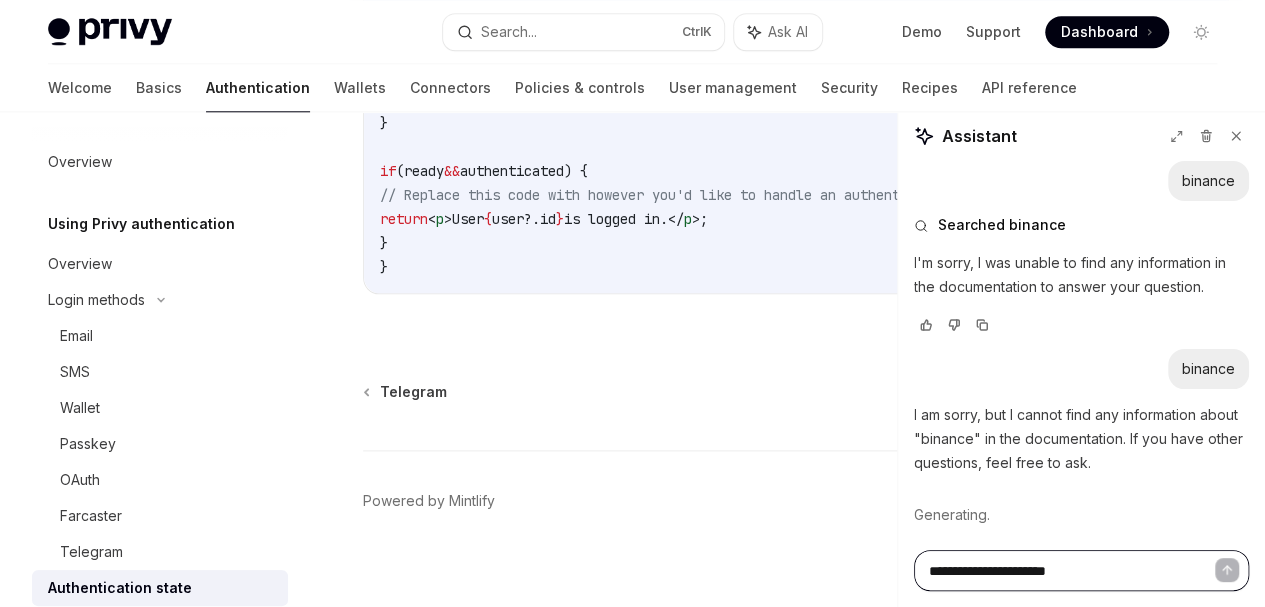 type on "**********" 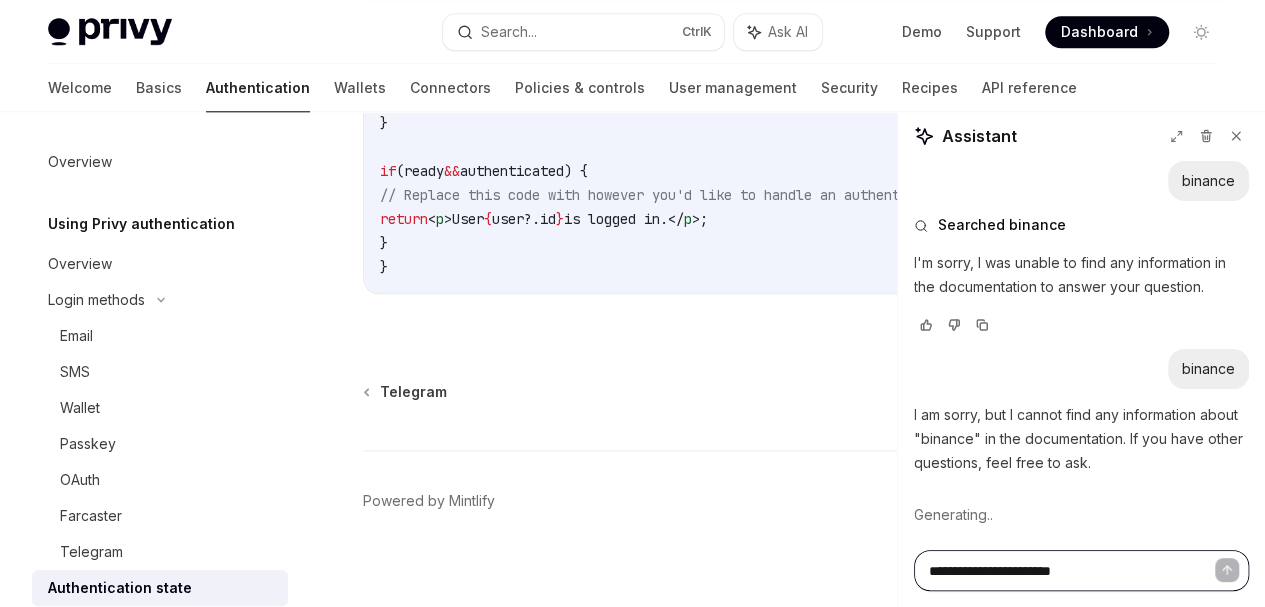 type on "**********" 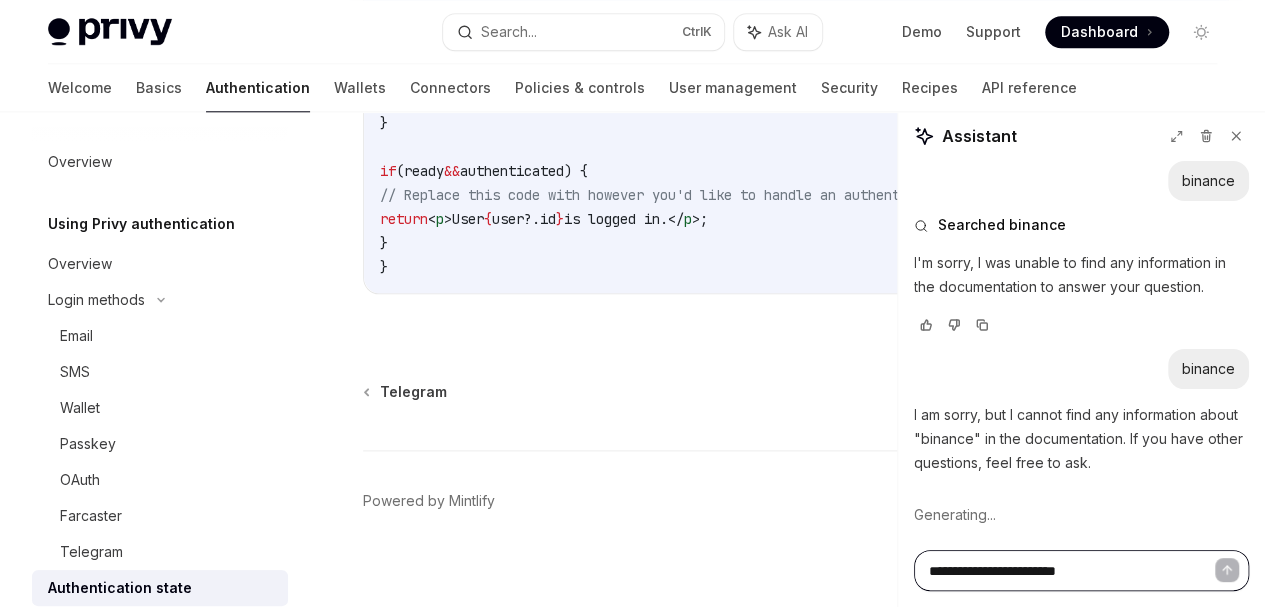 type on "**********" 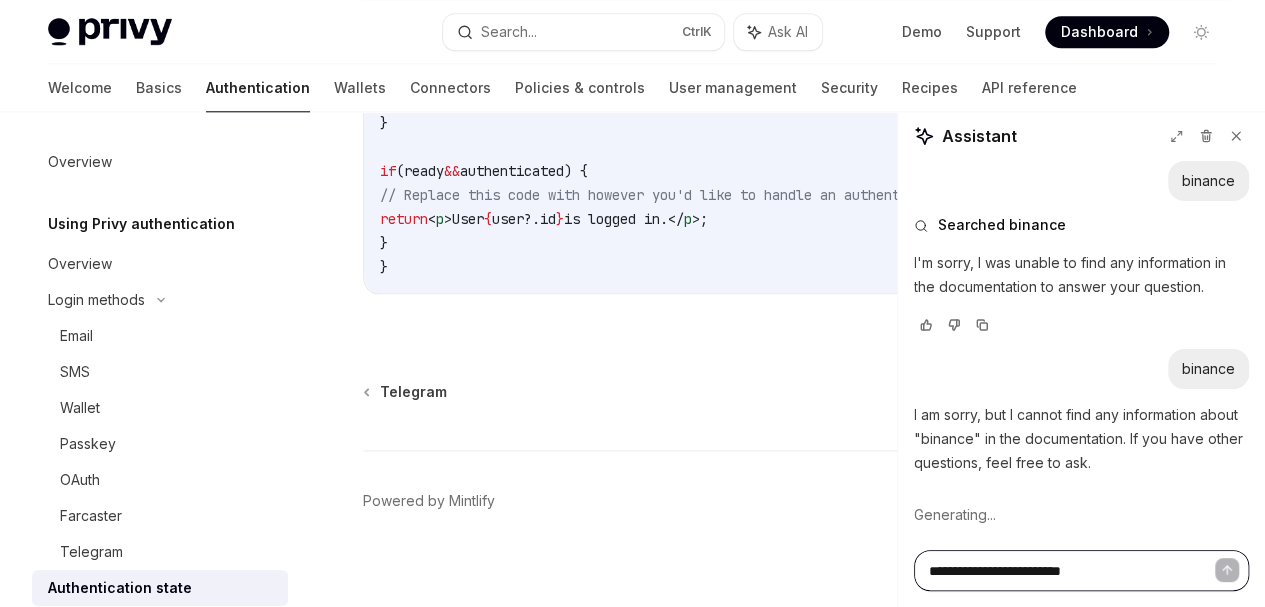 type on "**********" 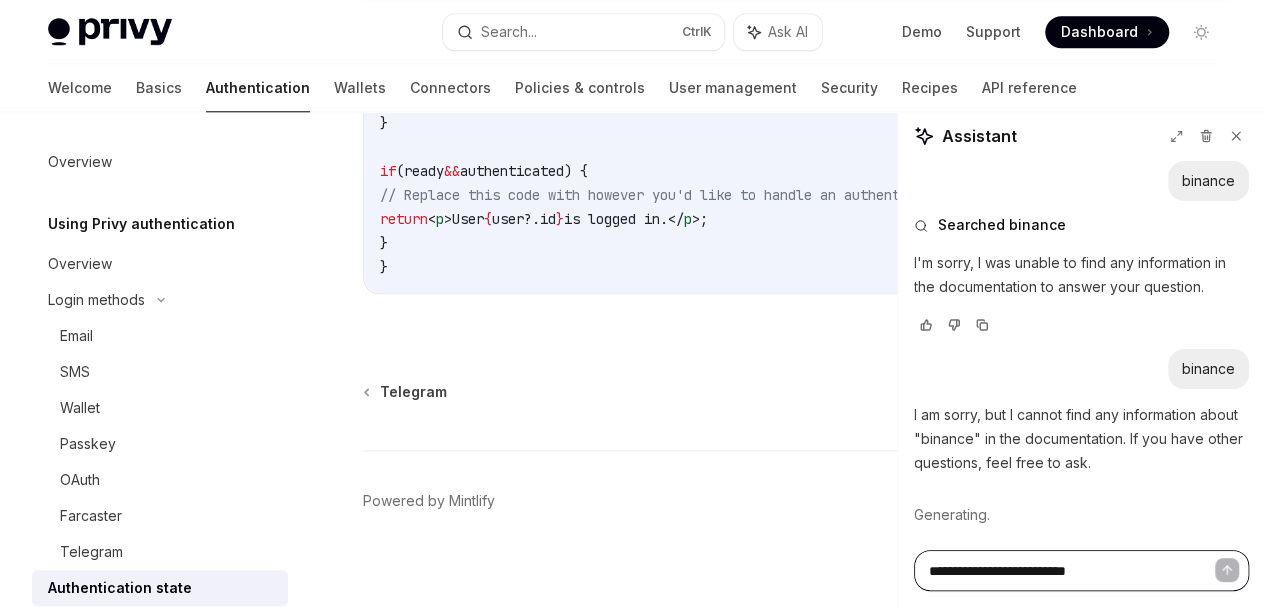 type on "*" 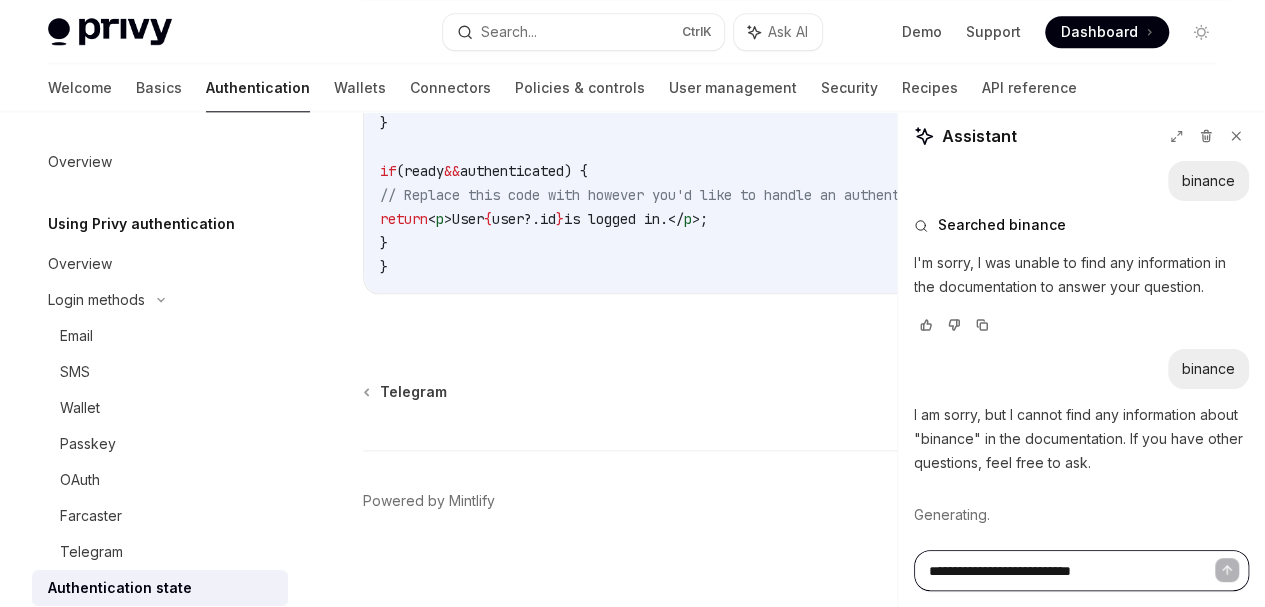 type on "*" 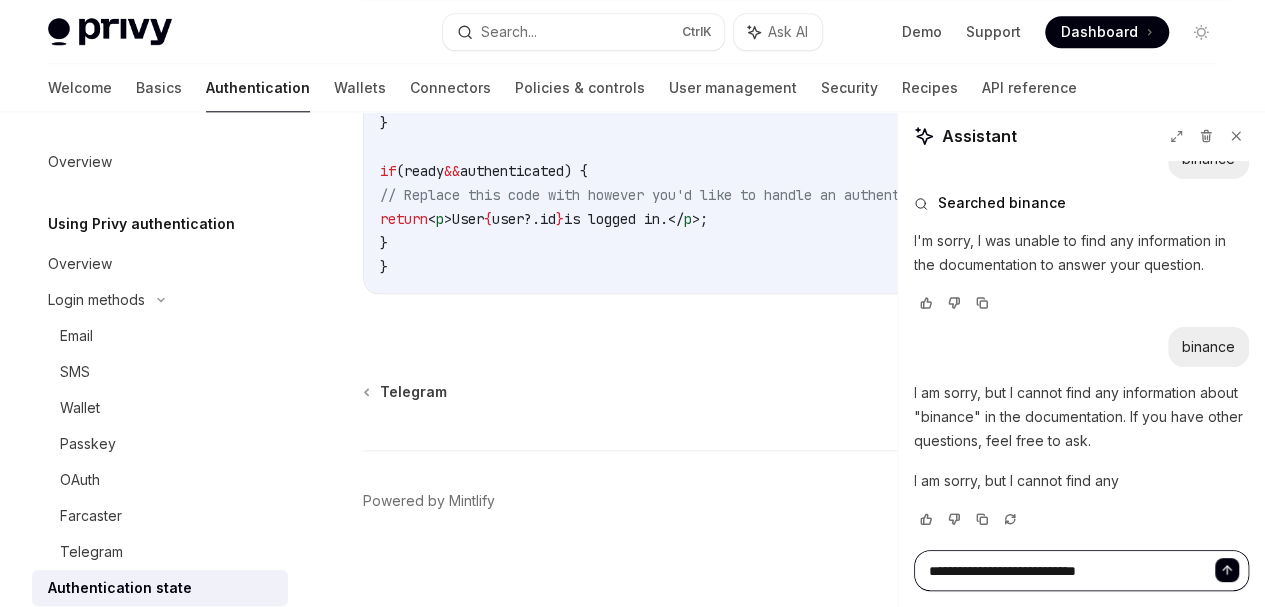 type on "**********" 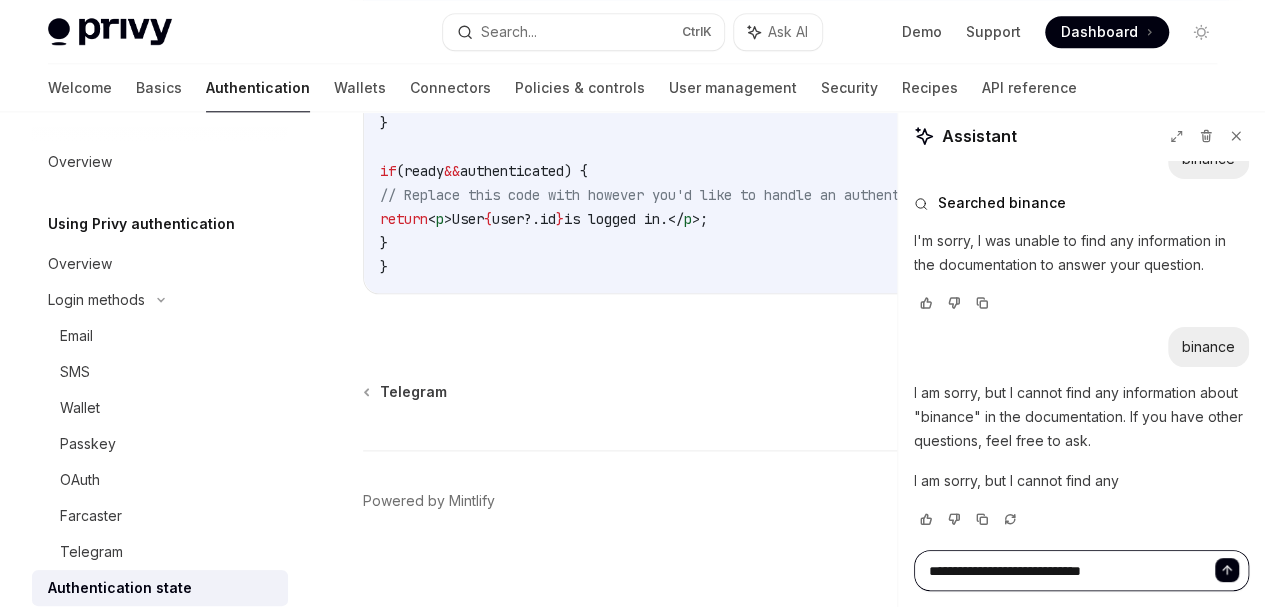type on "**********" 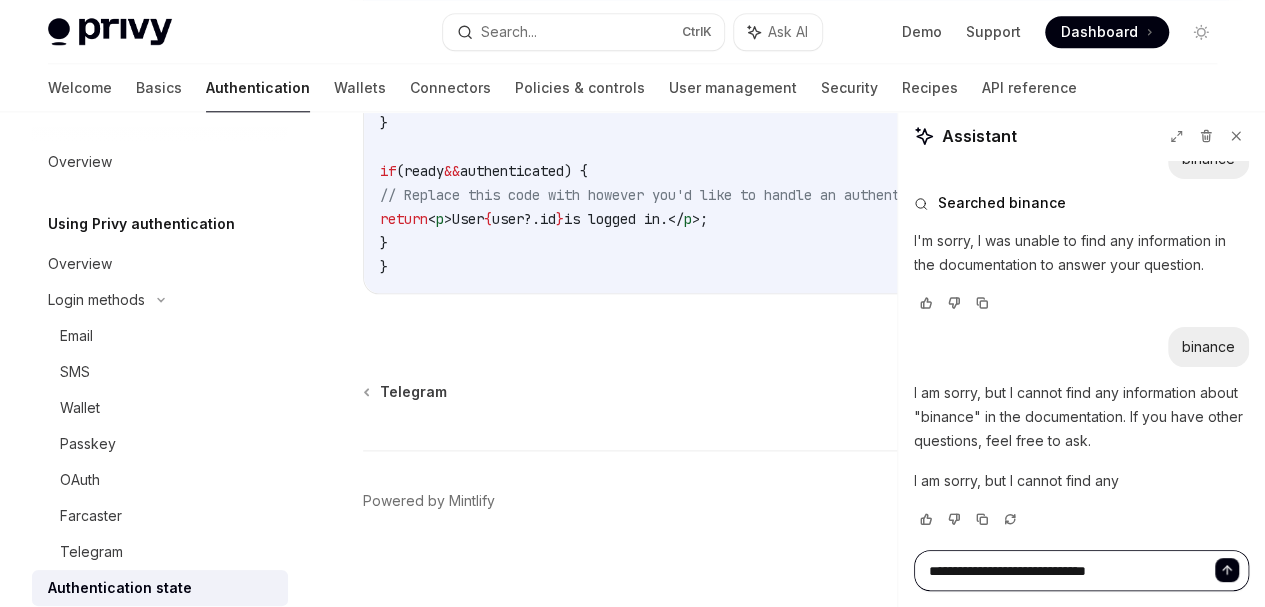 type on "*" 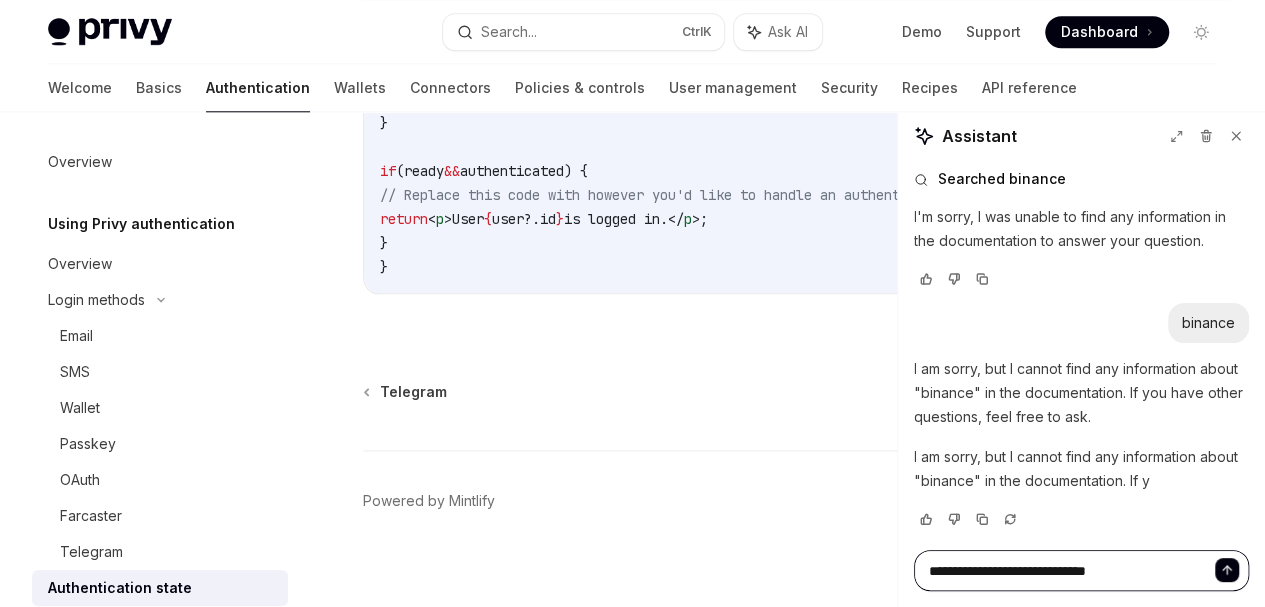 type on "**********" 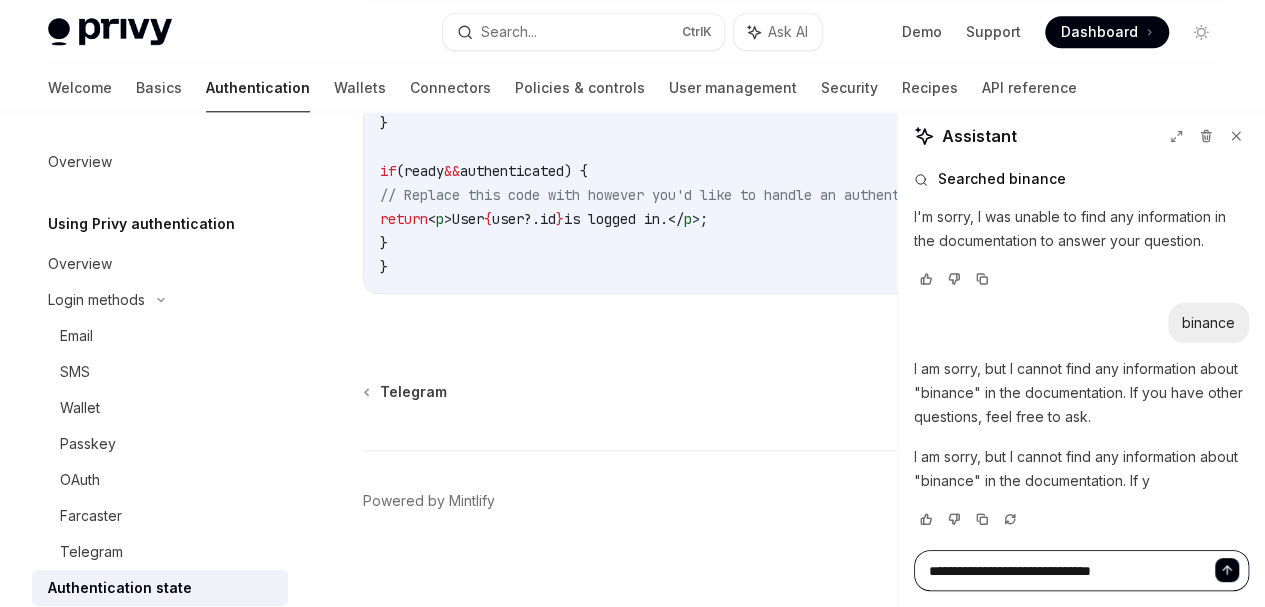 scroll, scrollTop: 70, scrollLeft: 0, axis: vertical 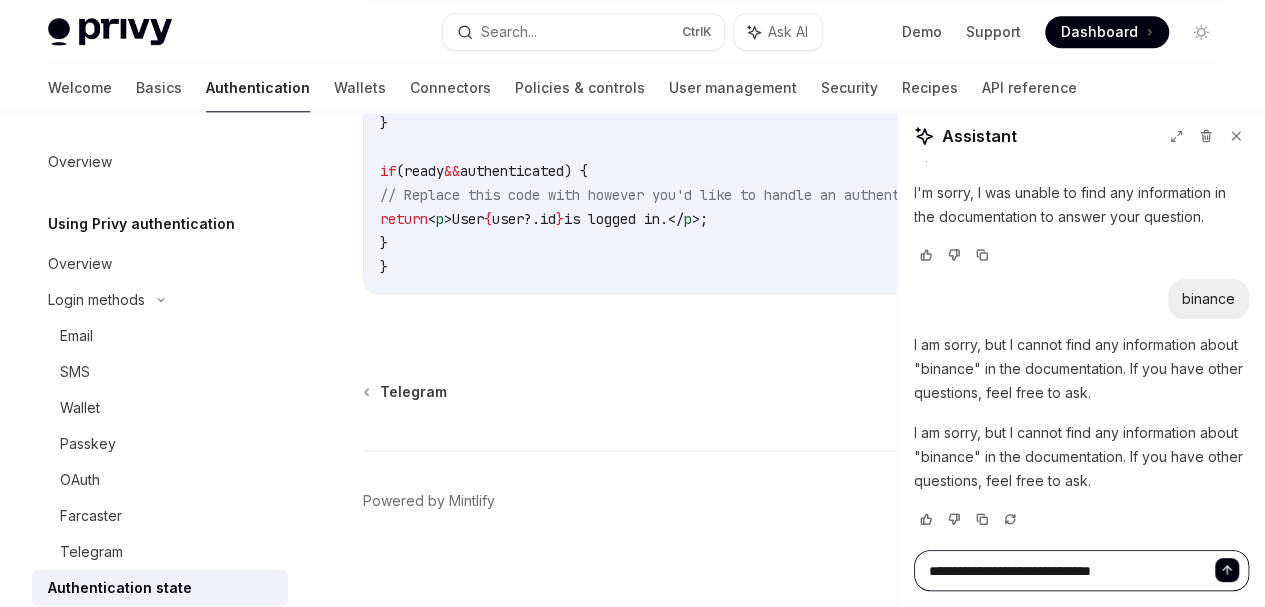 type on "**********" 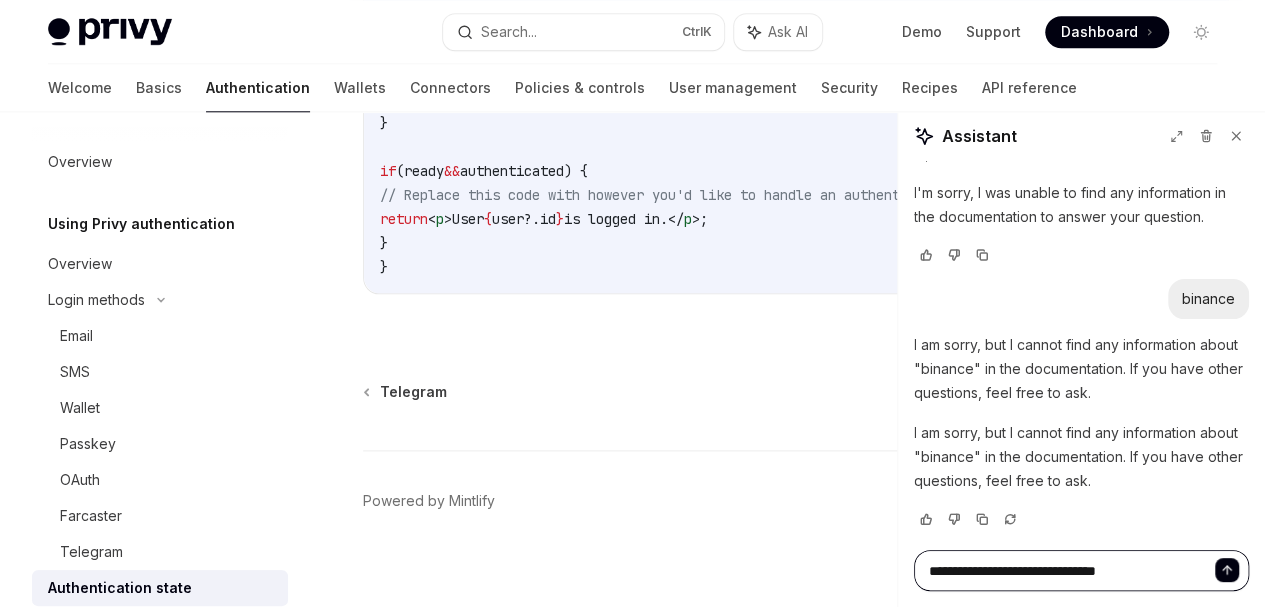 type on "**********" 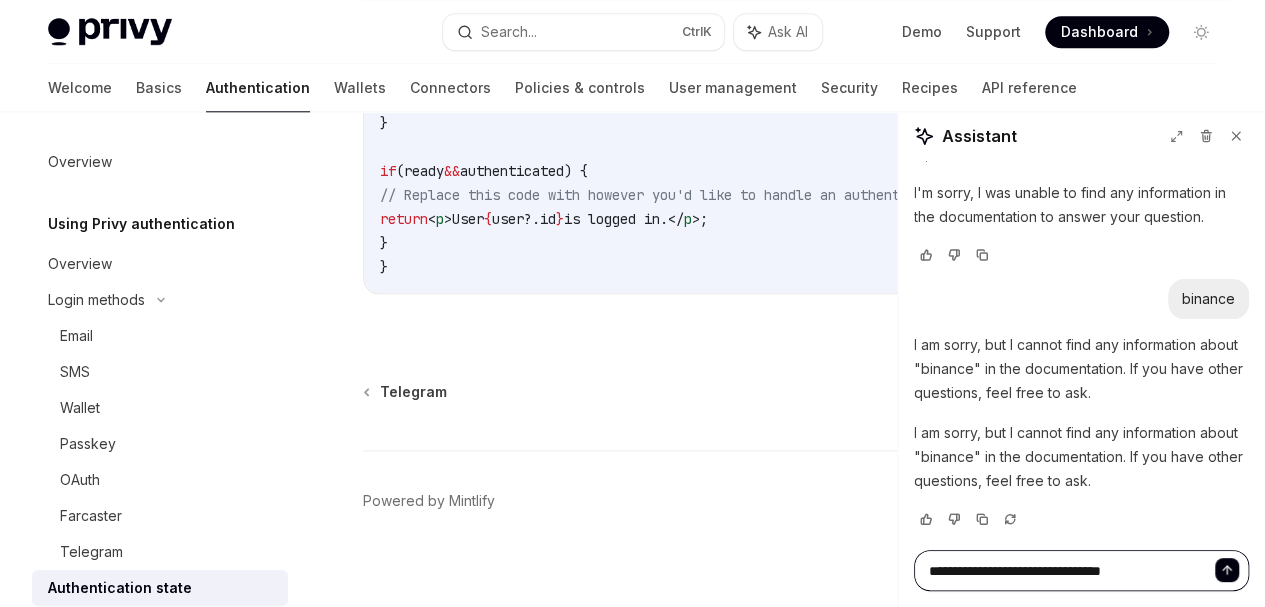 type on "**********" 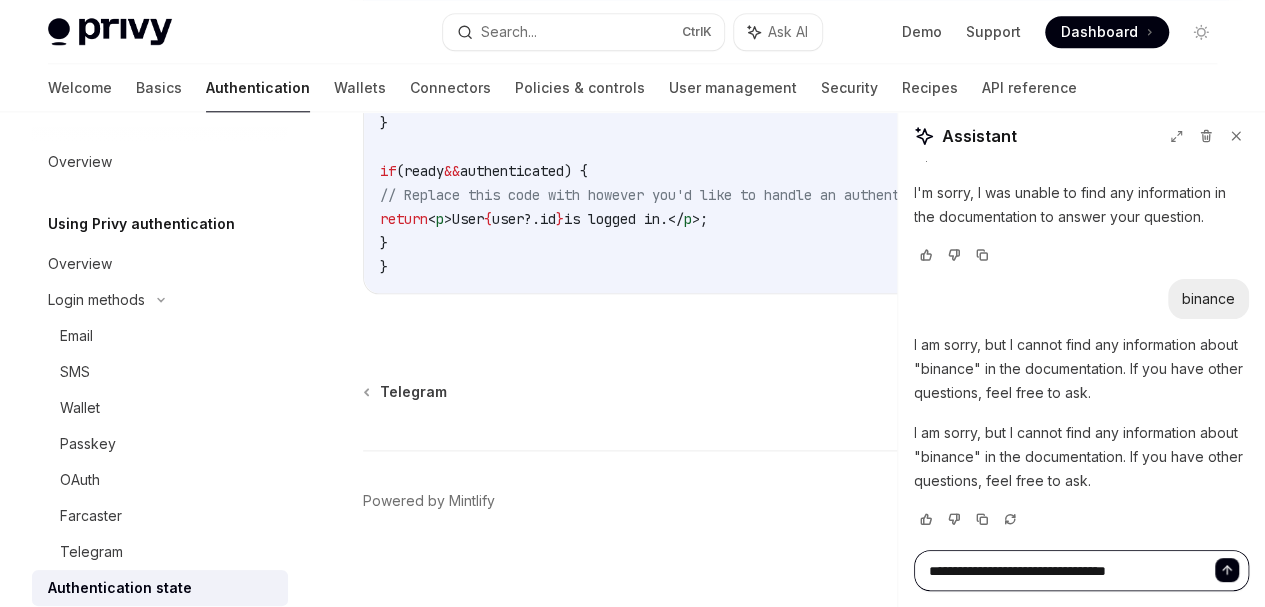 type on "**********" 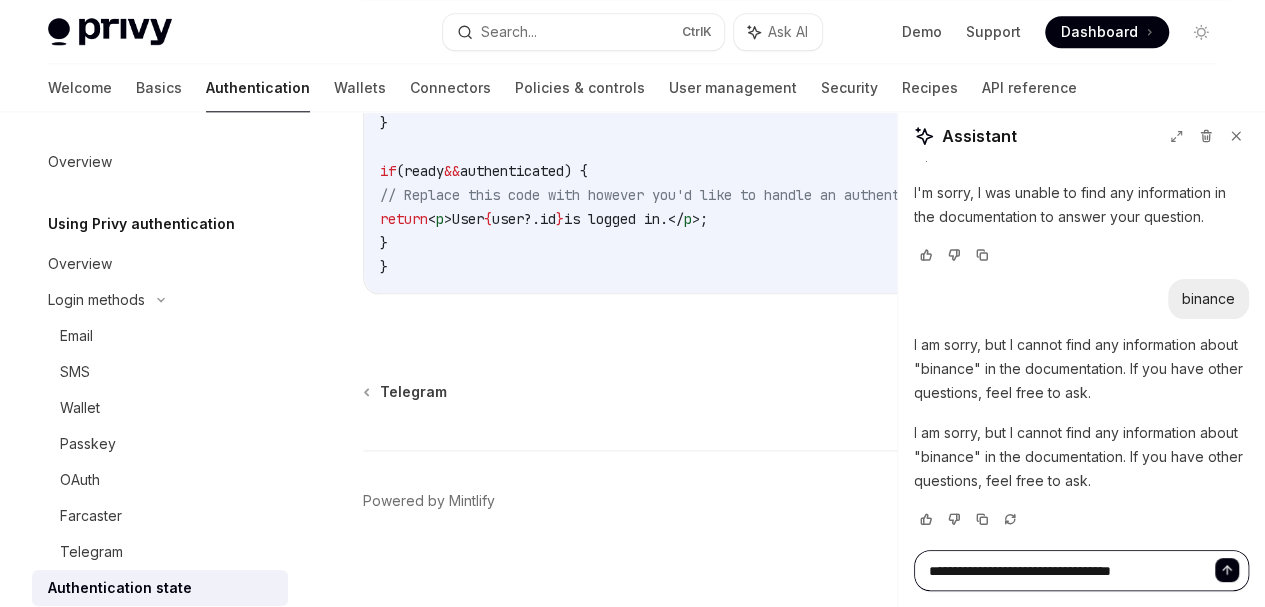 type on "**********" 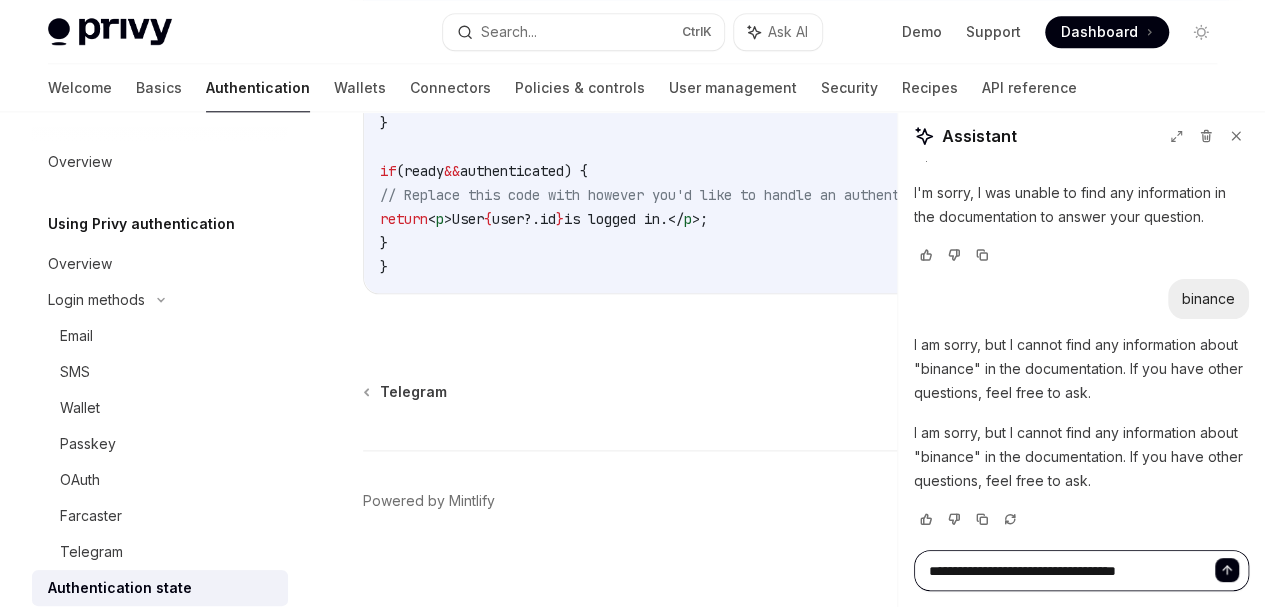 type on "**********" 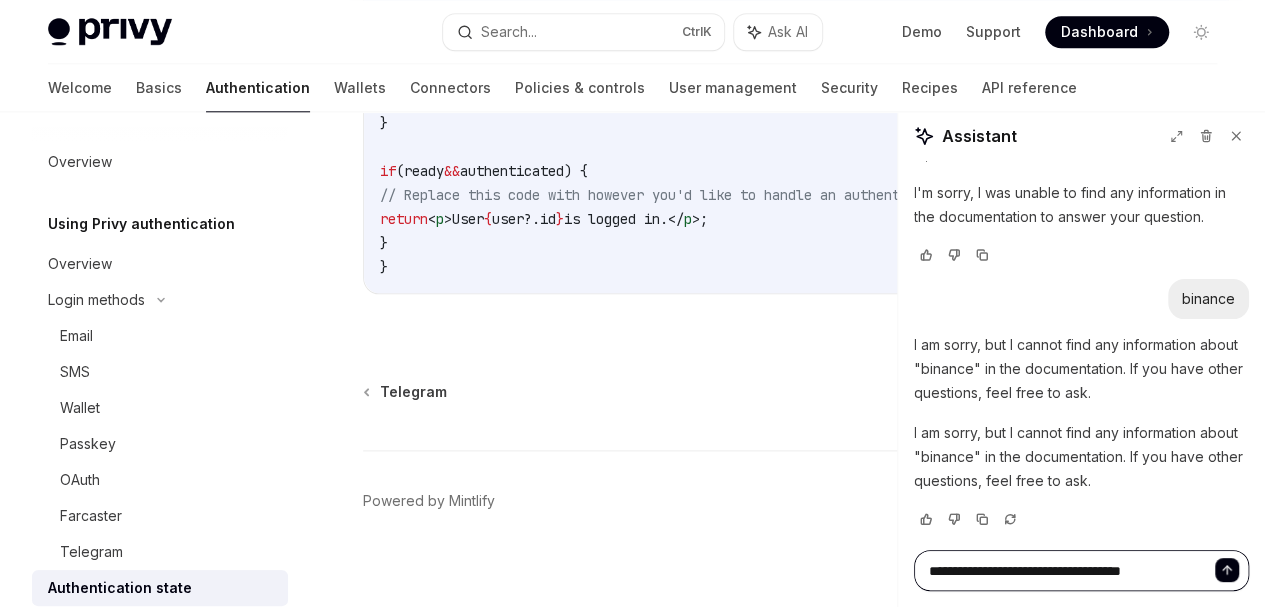 type on "**********" 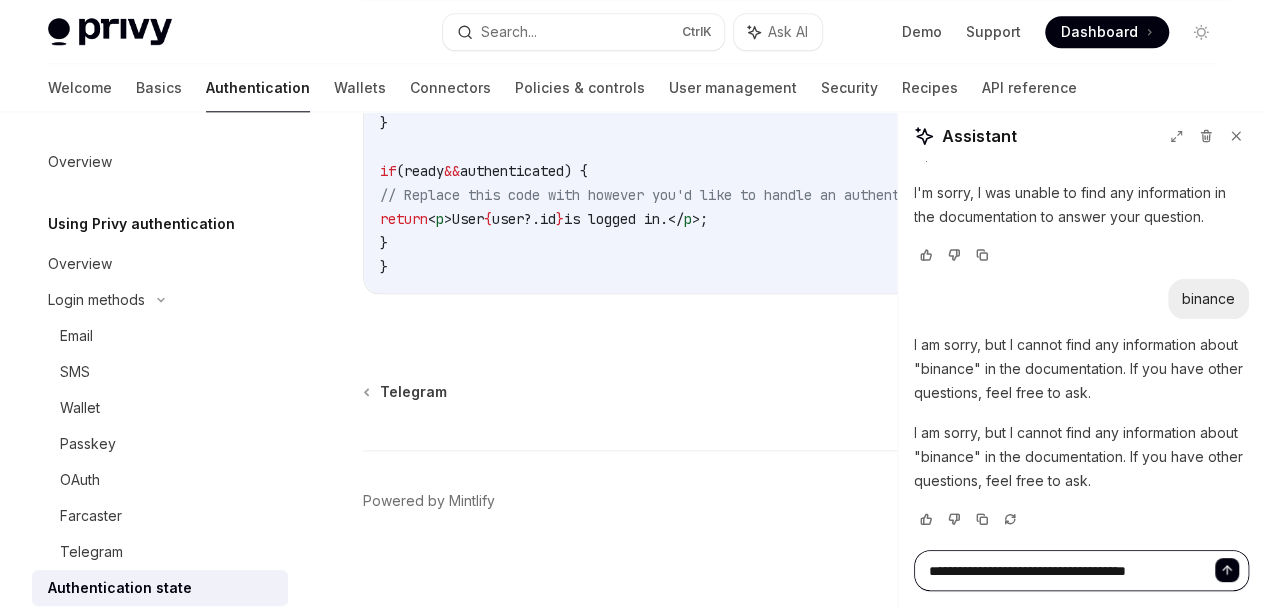 type on "**********" 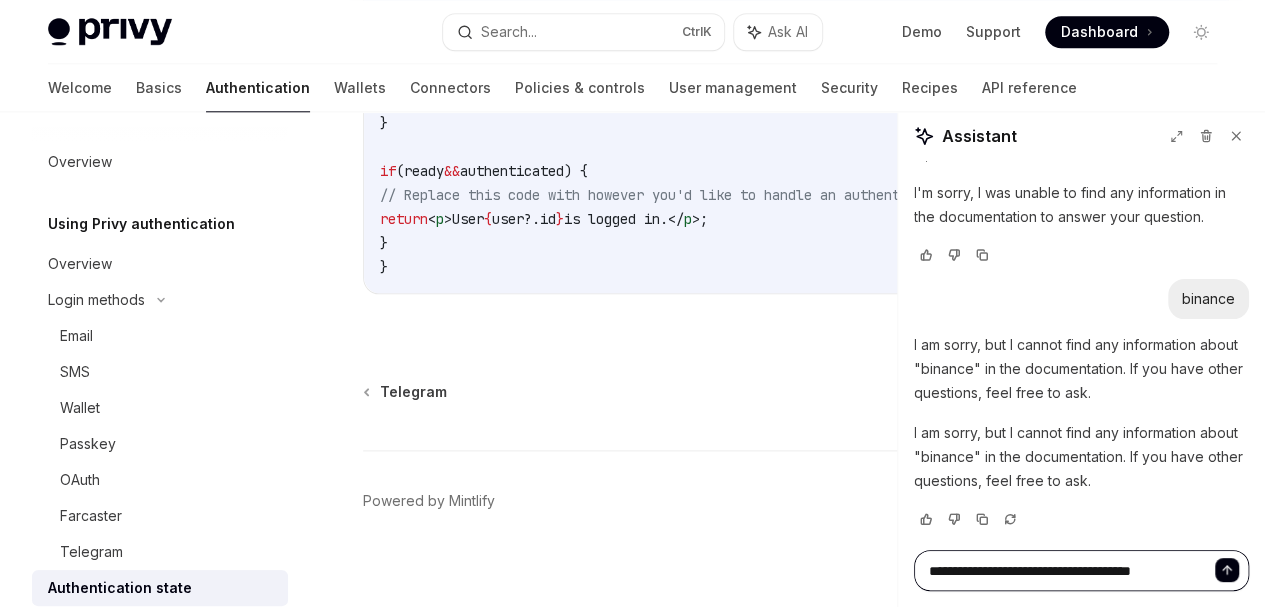 type on "**********" 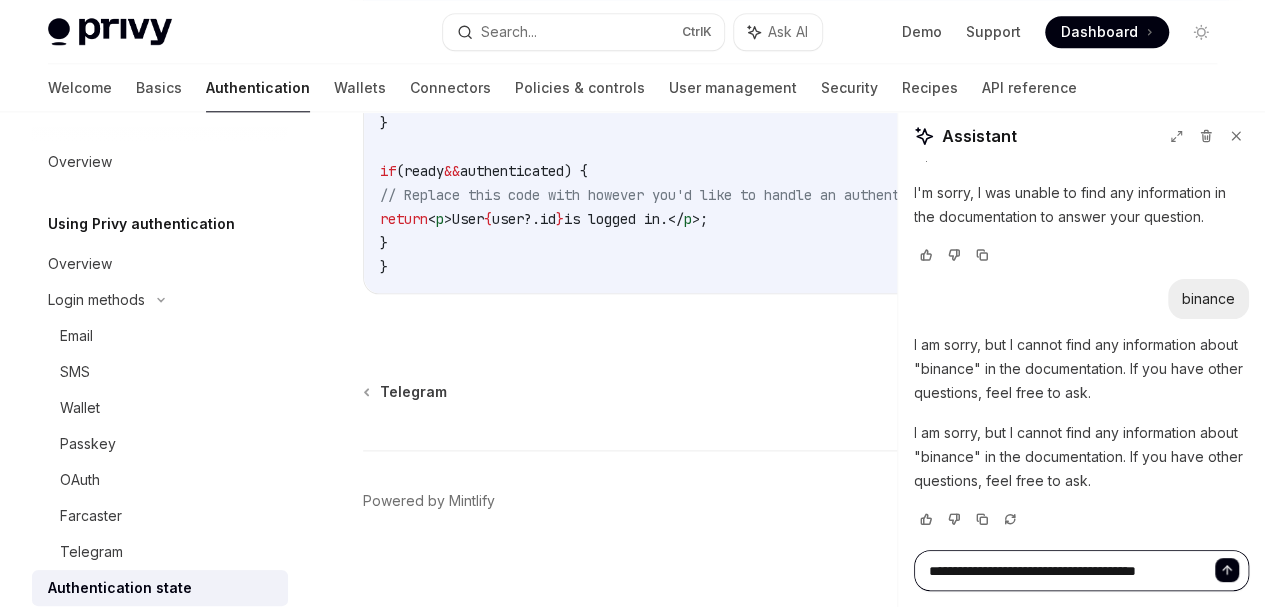 type on "**********" 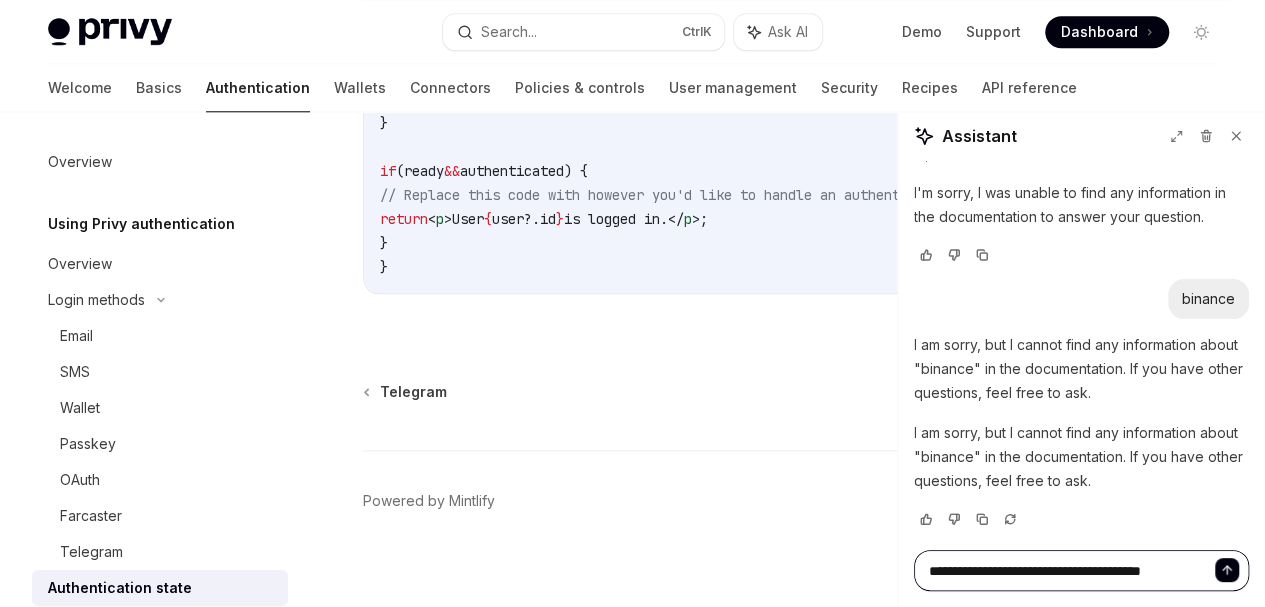type on "**********" 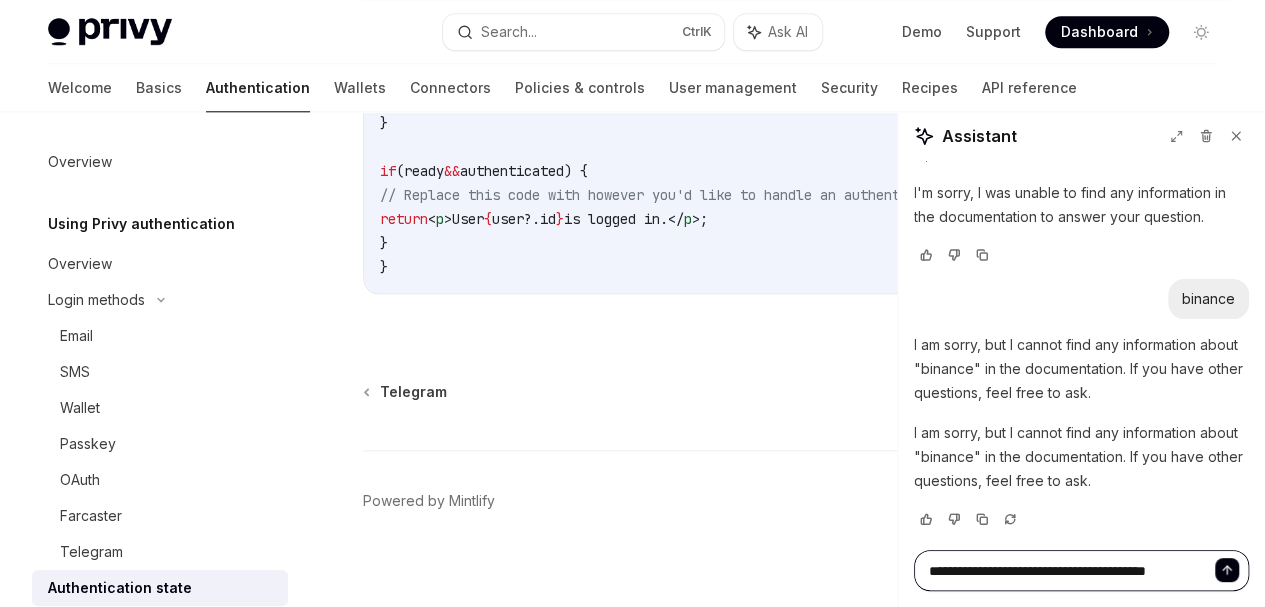 type on "**********" 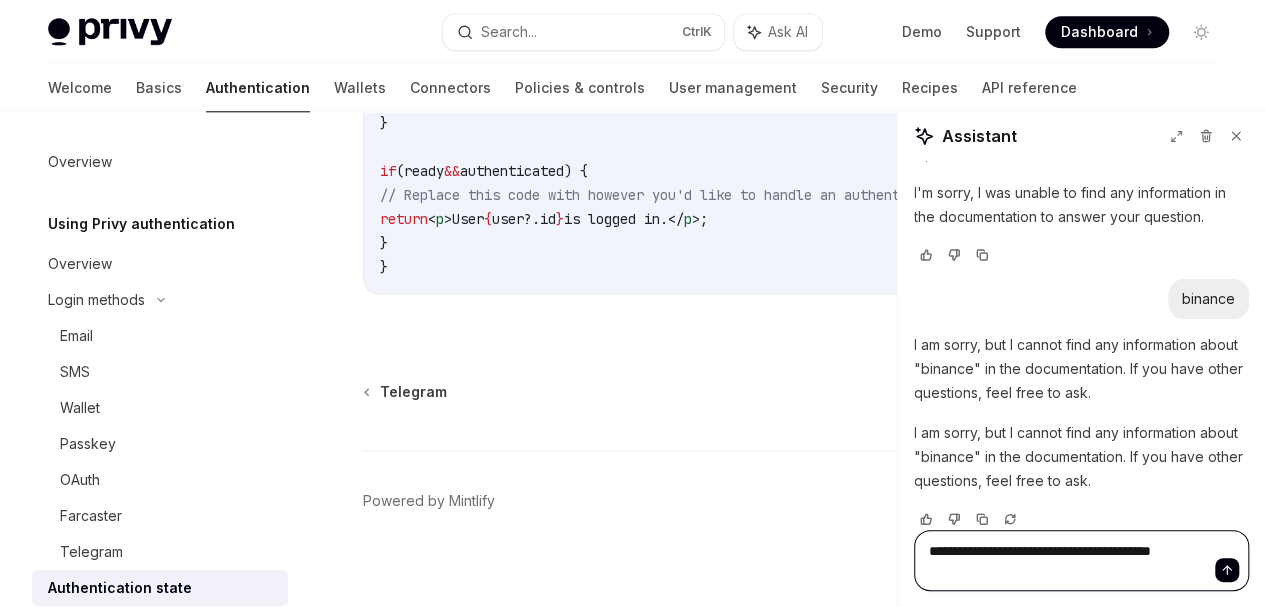 type on "**********" 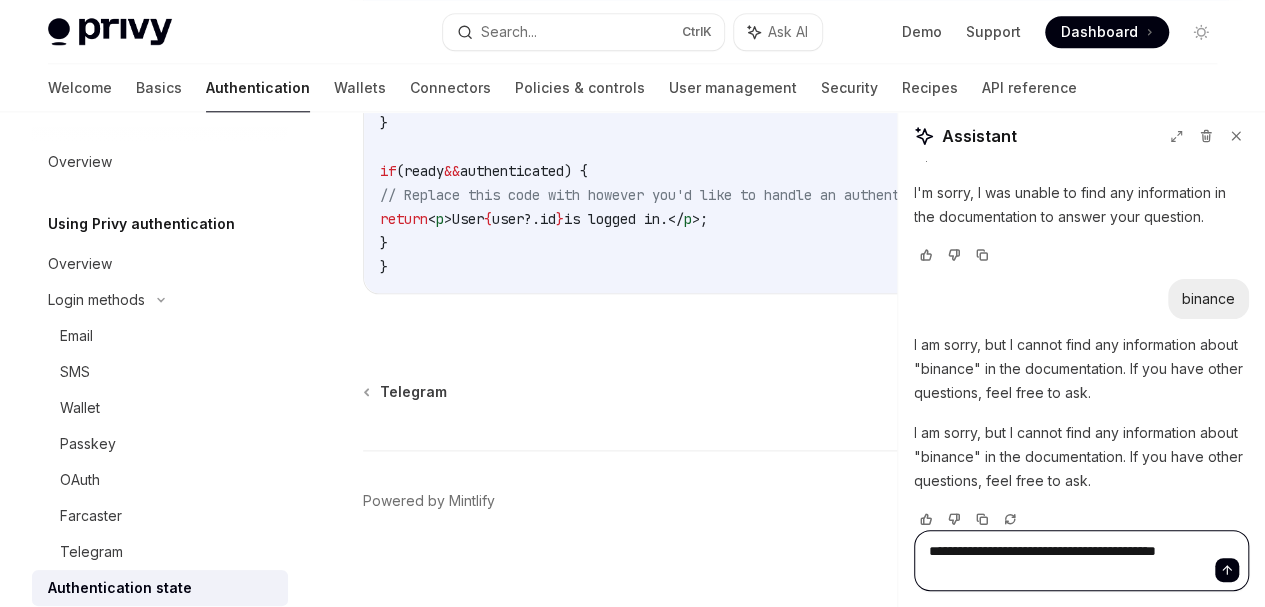type on "**********" 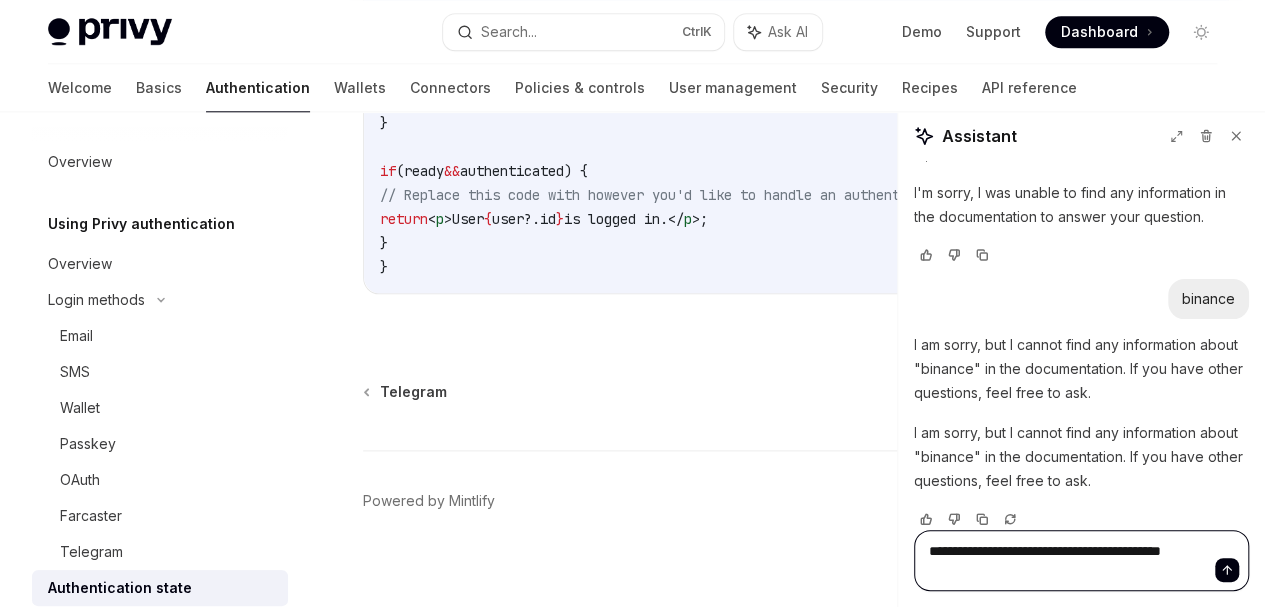 type on "**********" 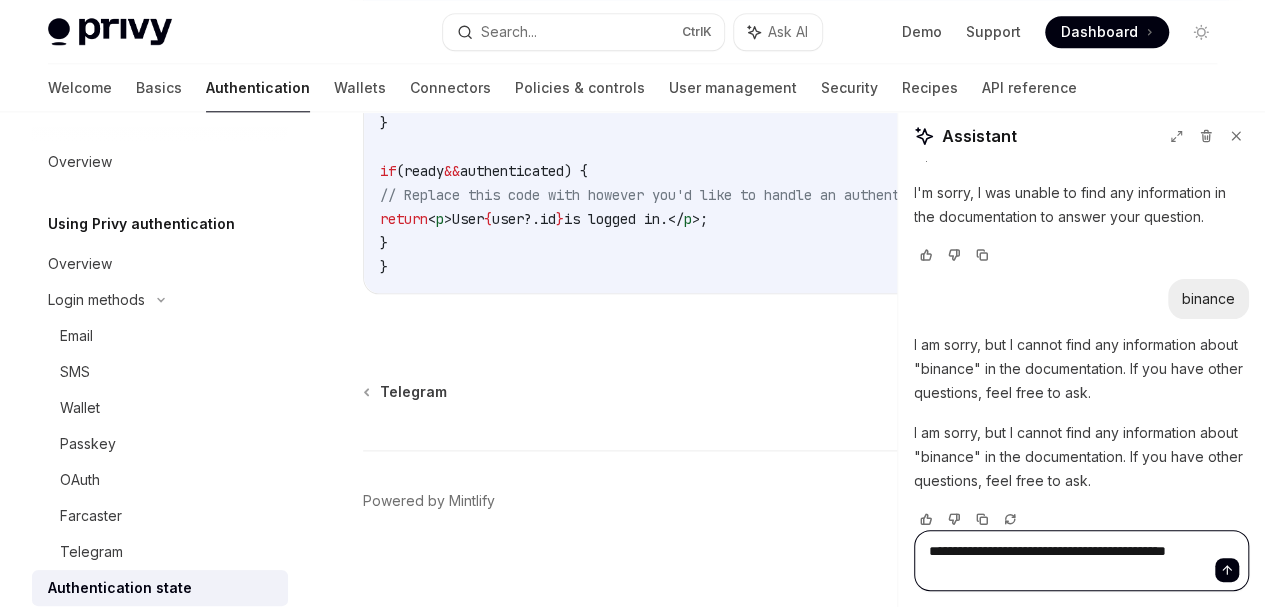 type on "*" 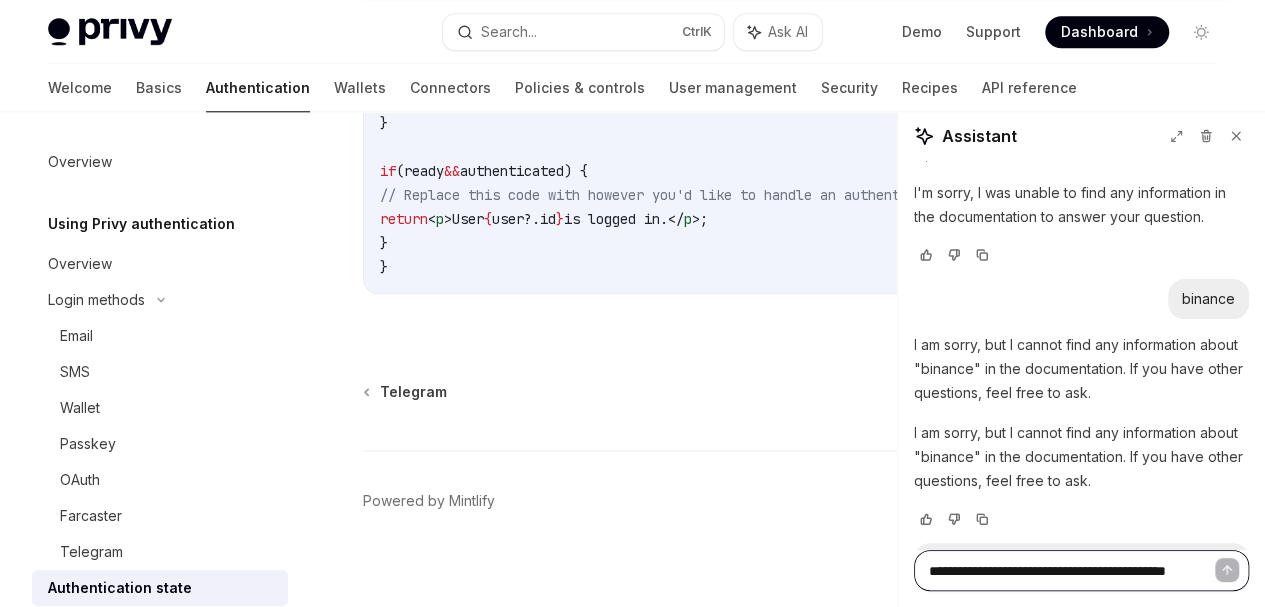 type 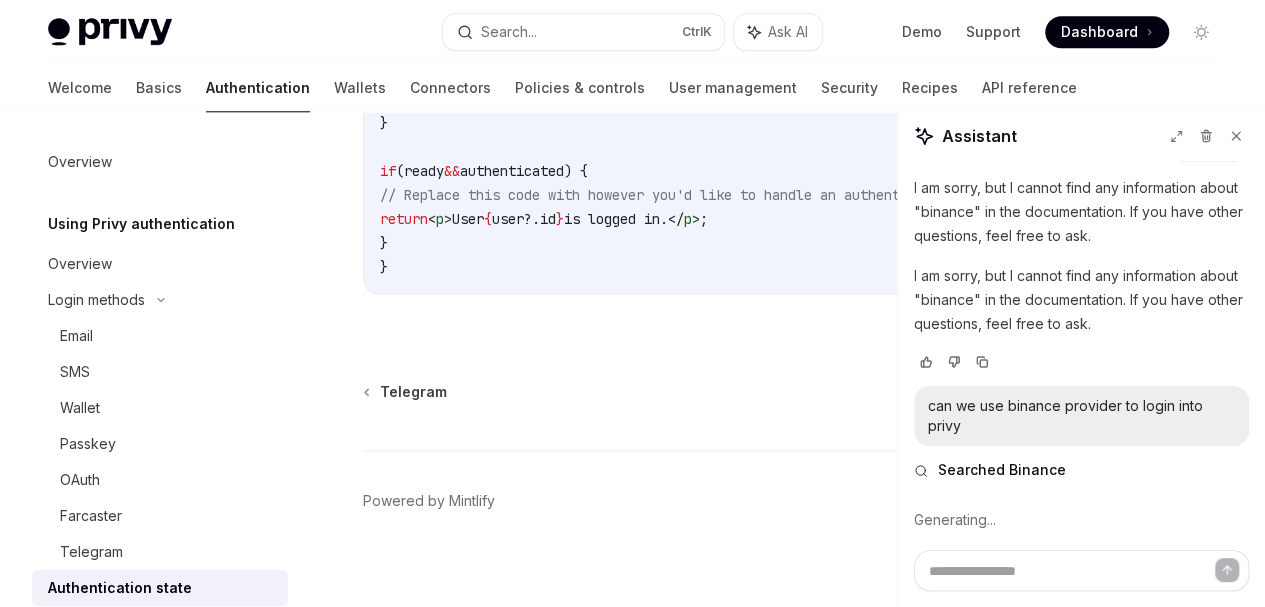 scroll, scrollTop: 230, scrollLeft: 0, axis: vertical 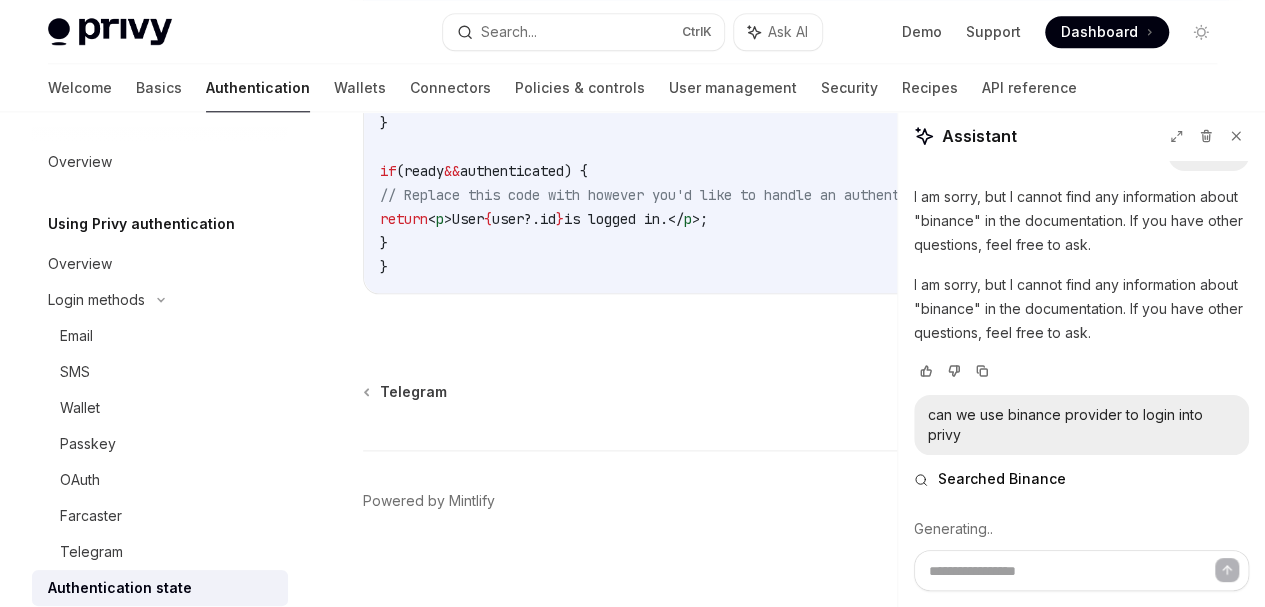 type on "*" 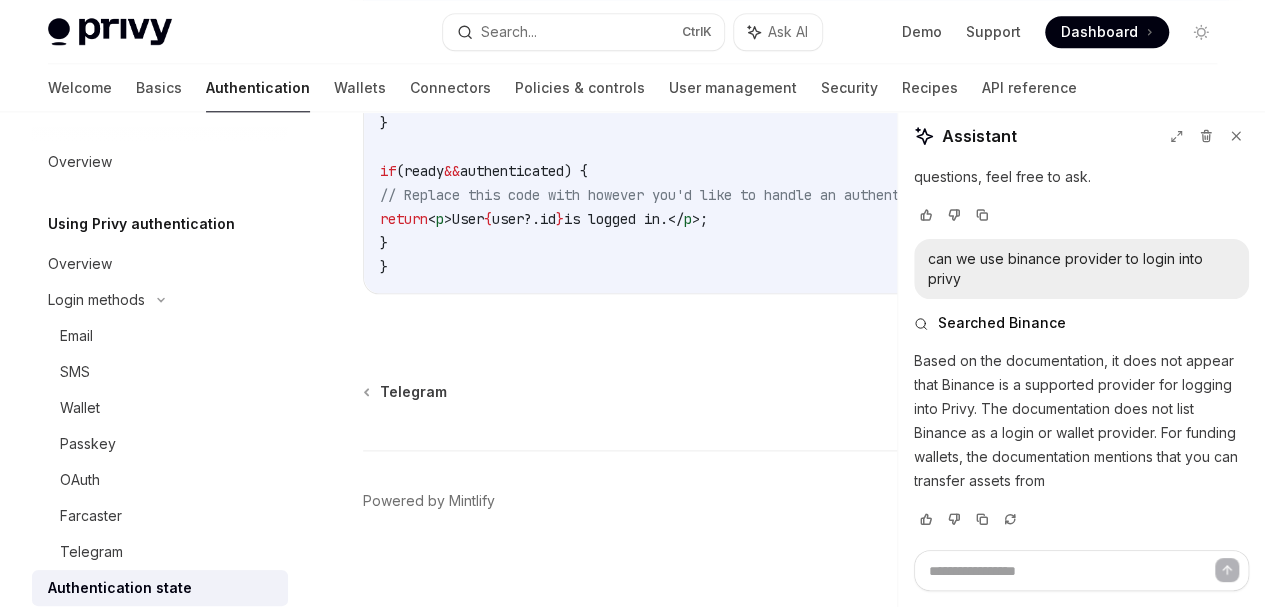 scroll, scrollTop: 398, scrollLeft: 0, axis: vertical 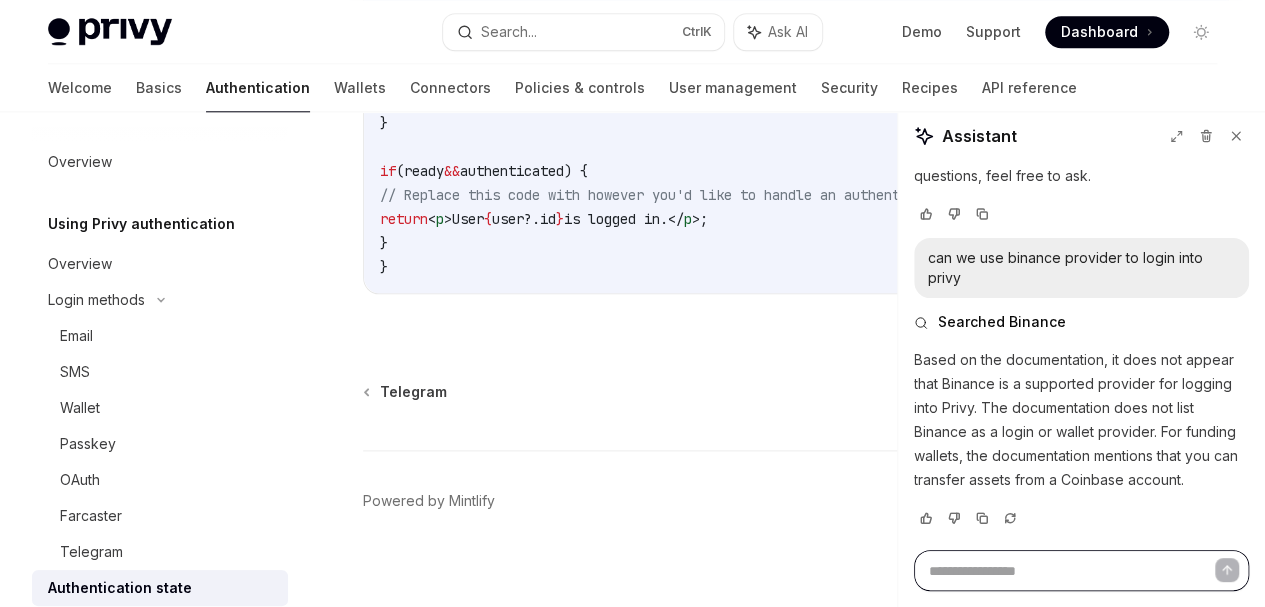 click at bounding box center [1081, 570] 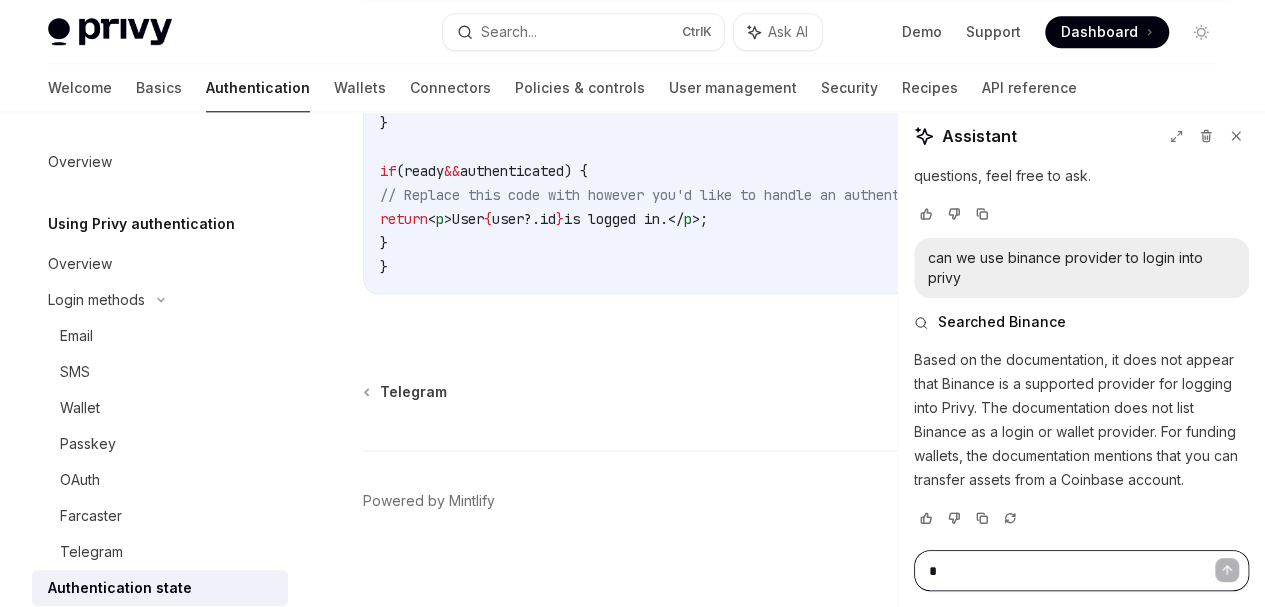 type on "**" 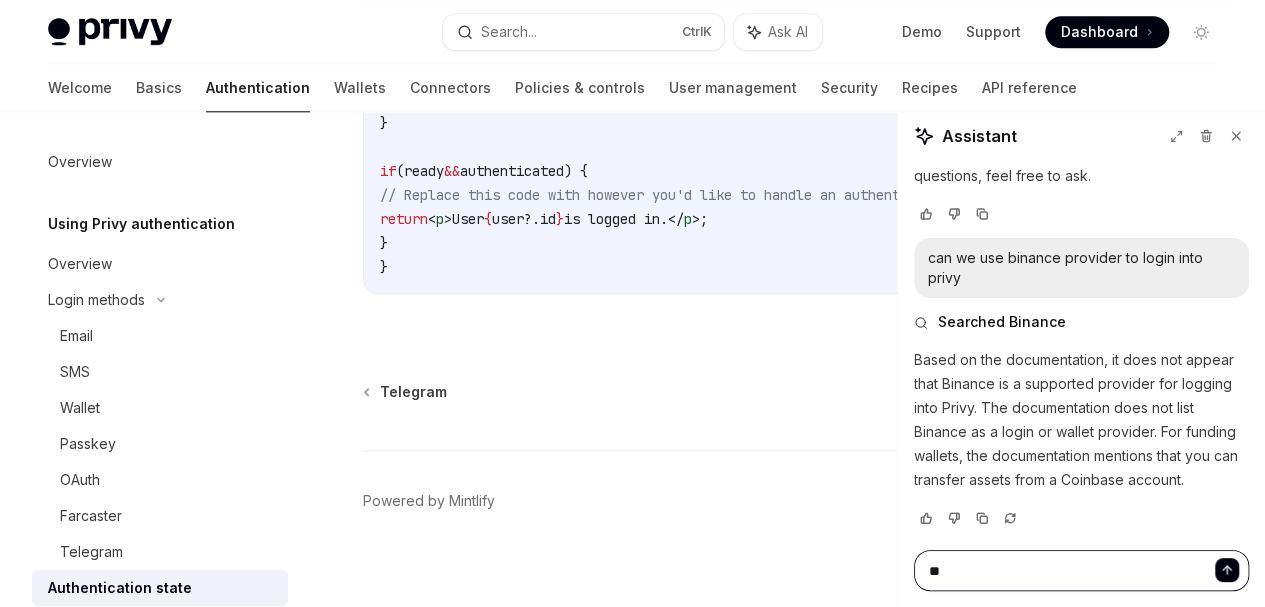 type on "***" 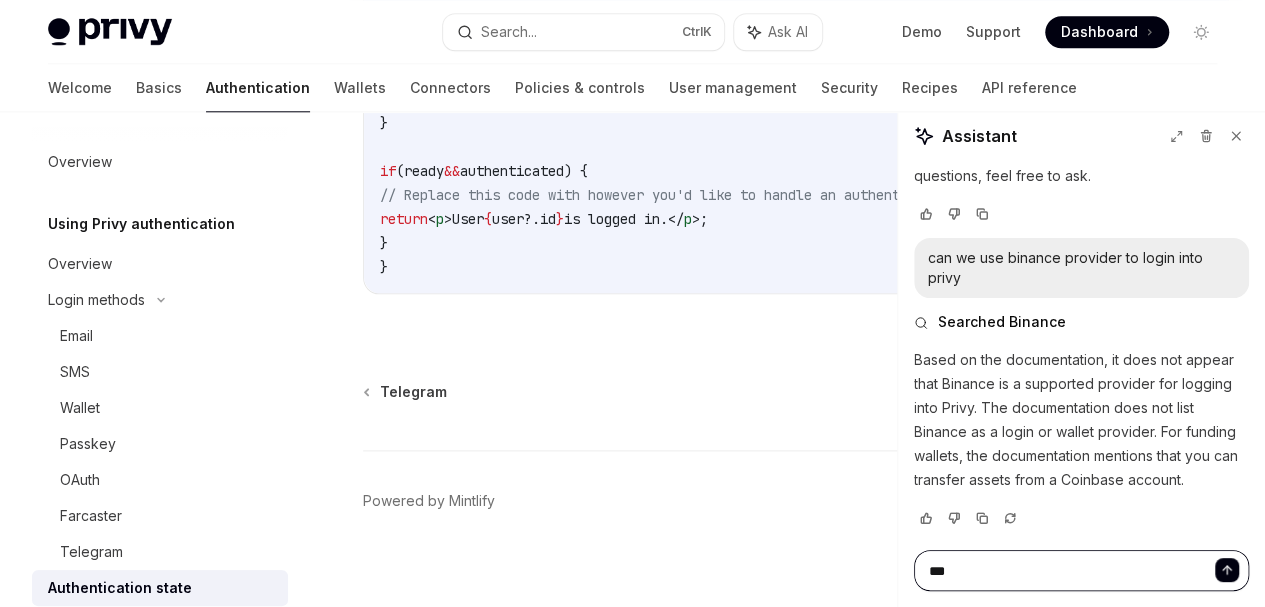type on "***" 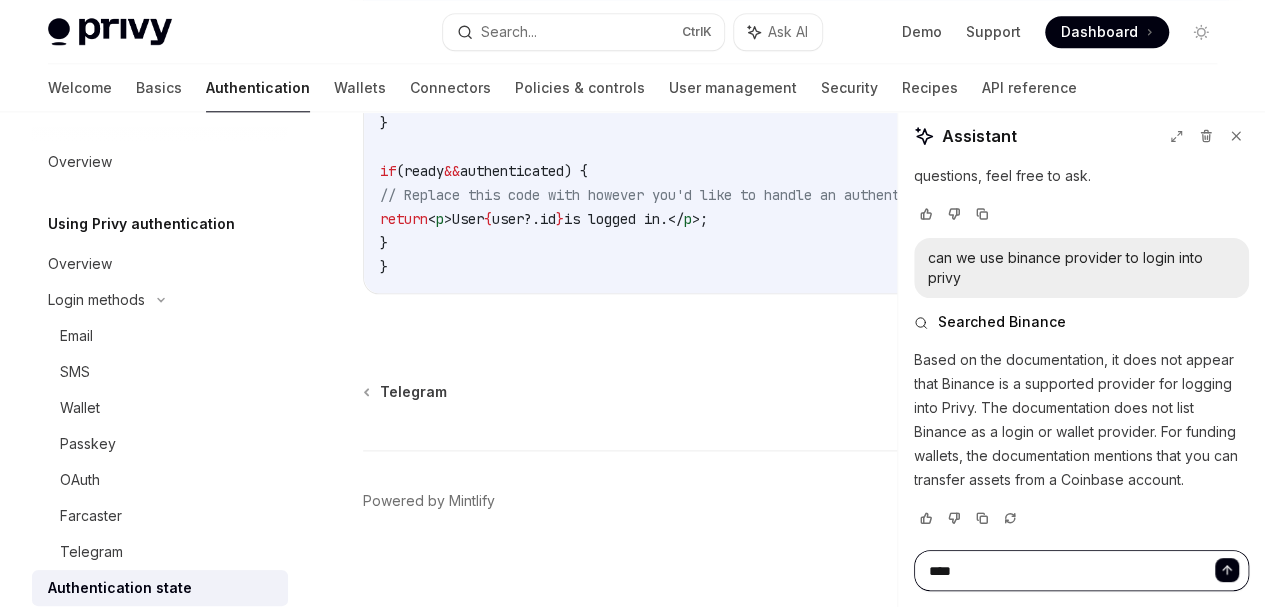 type on "*****" 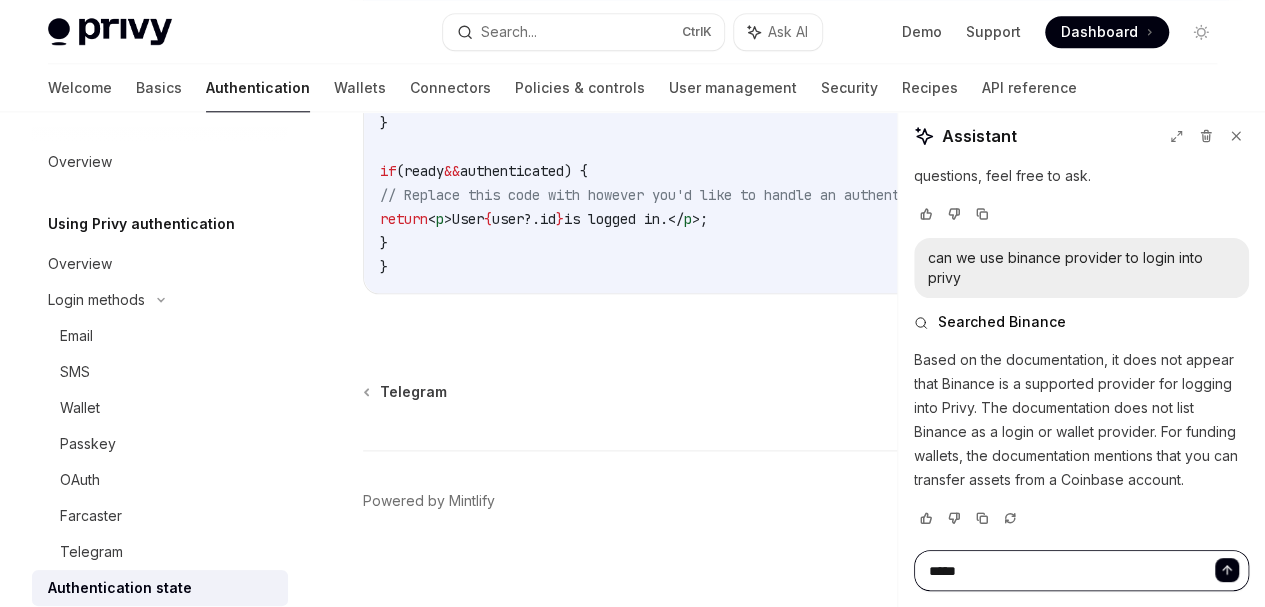 type on "******" 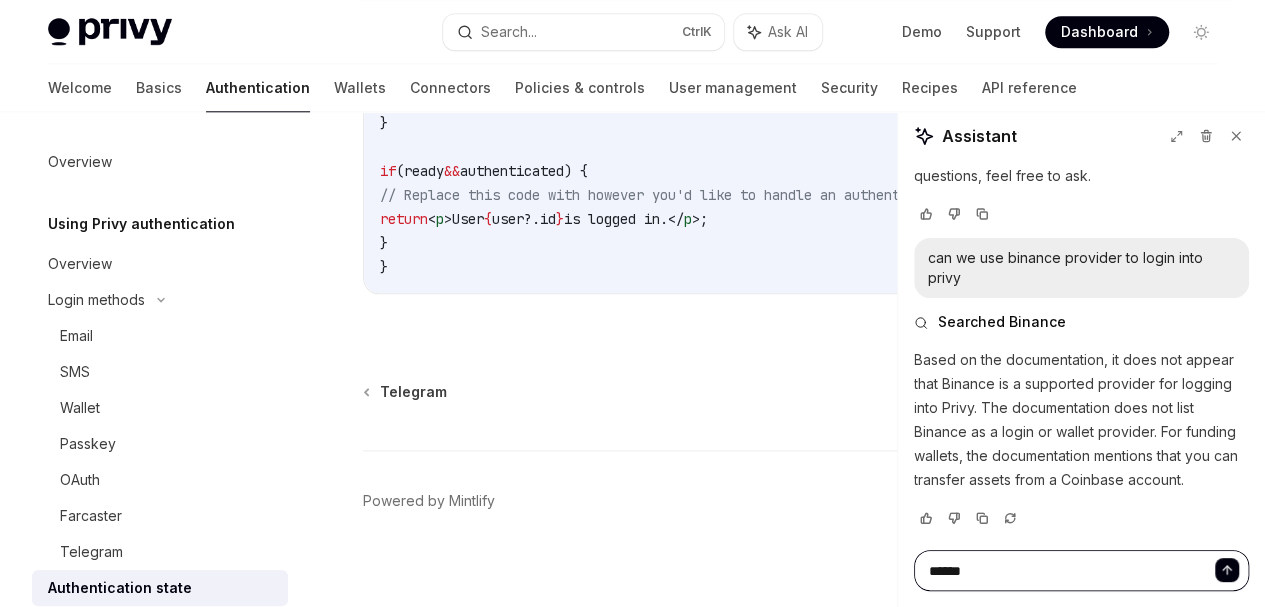 type on "*******" 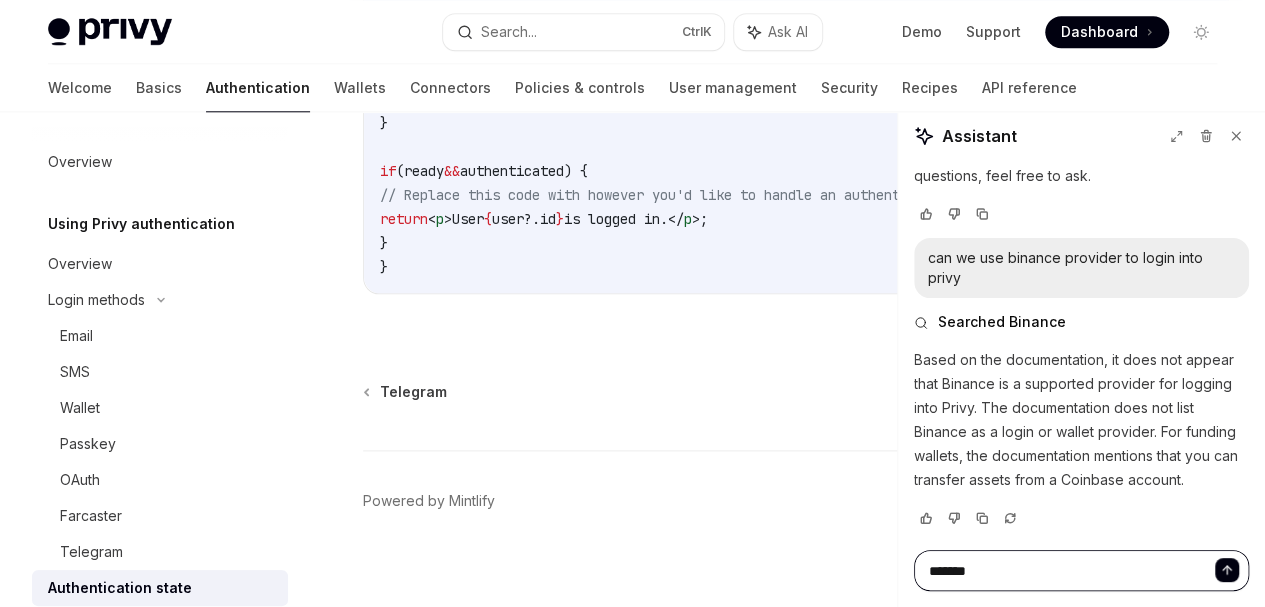 type on "*******" 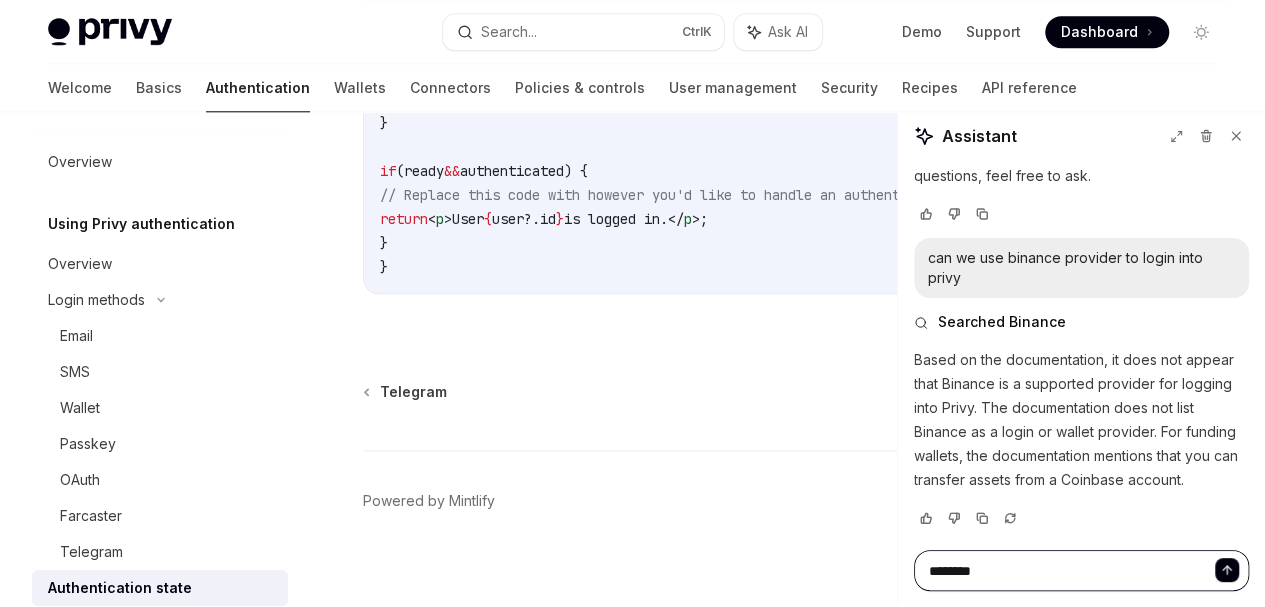 type on "*" 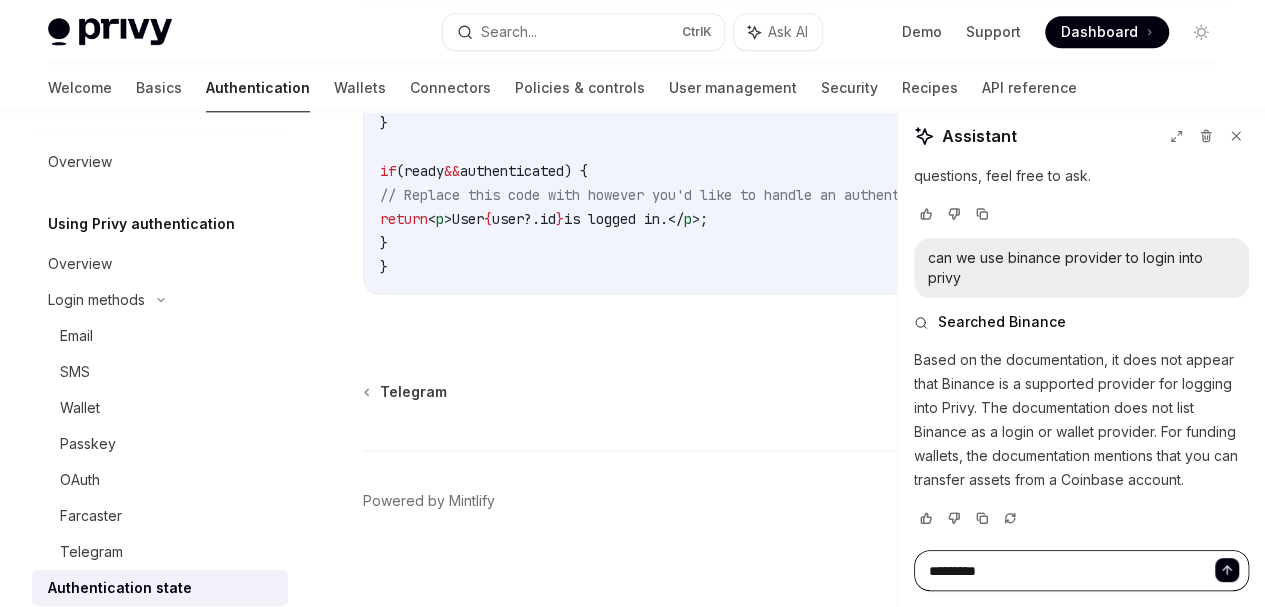 type on "**********" 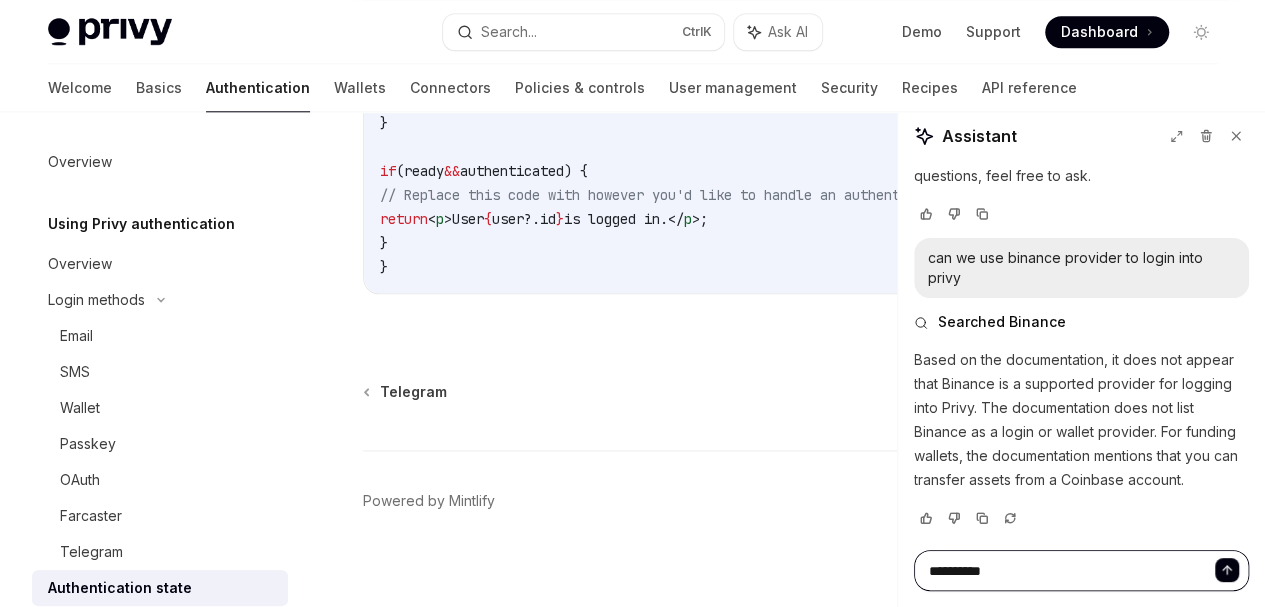type on "**********" 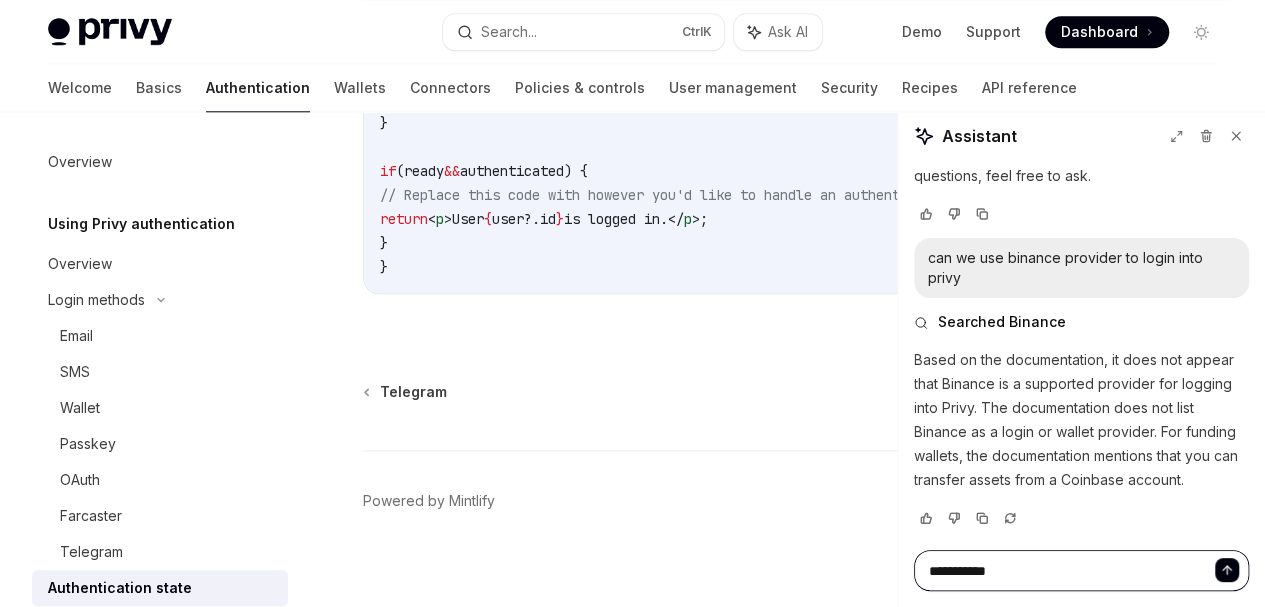 type on "**********" 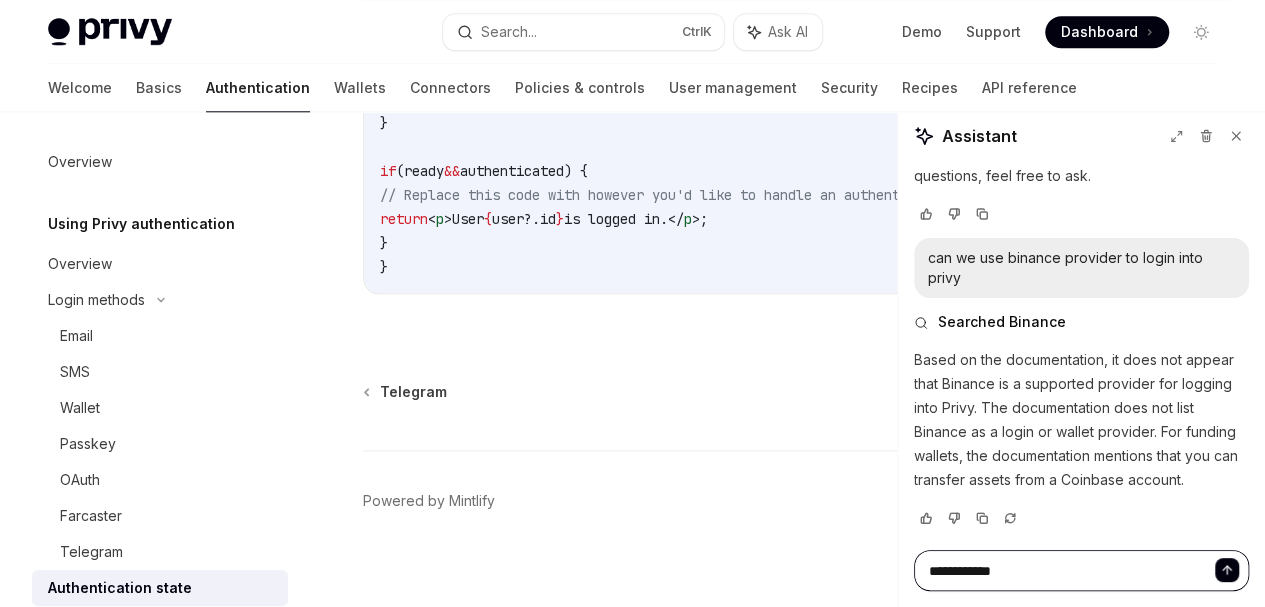type on "**********" 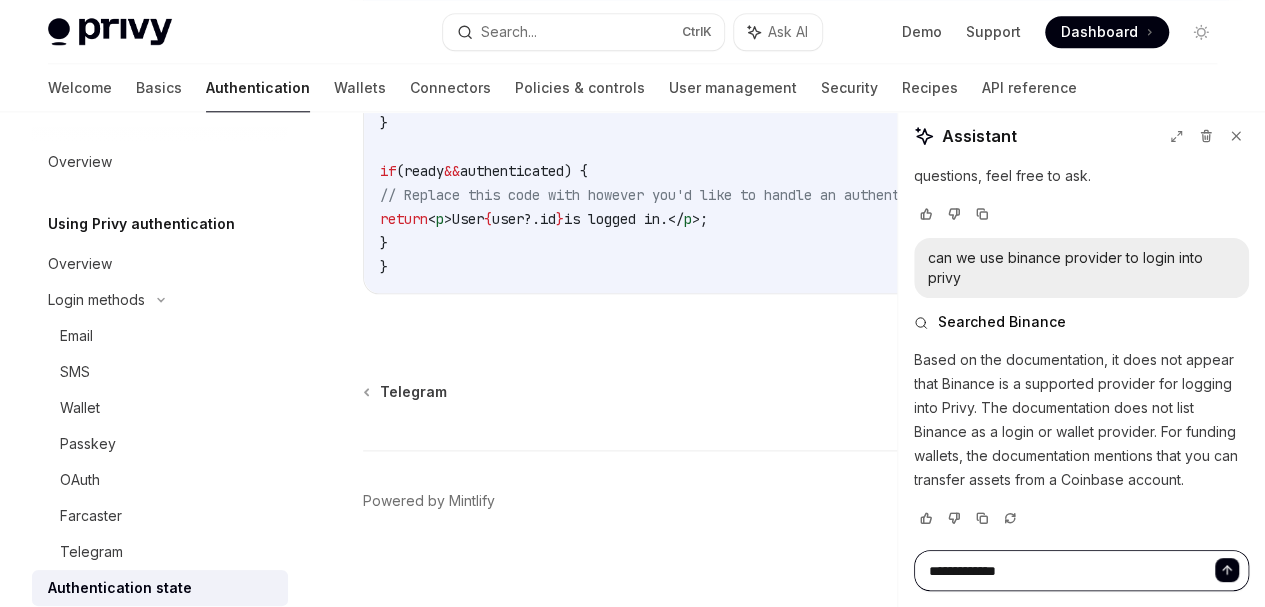 type on "**********" 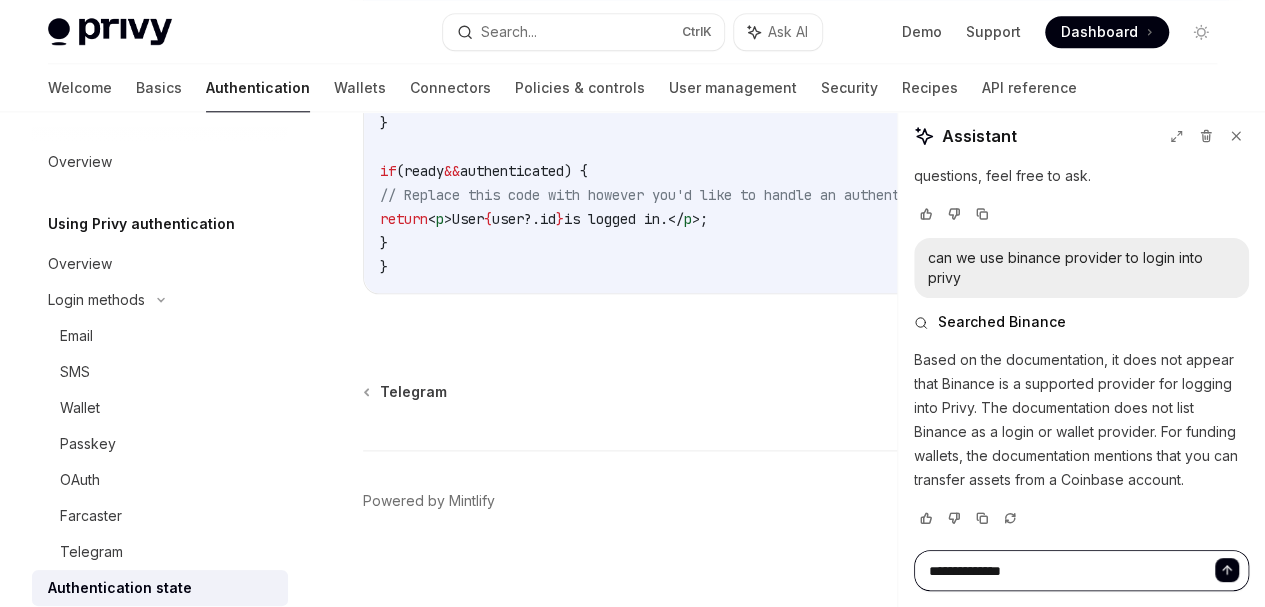 type on "**********" 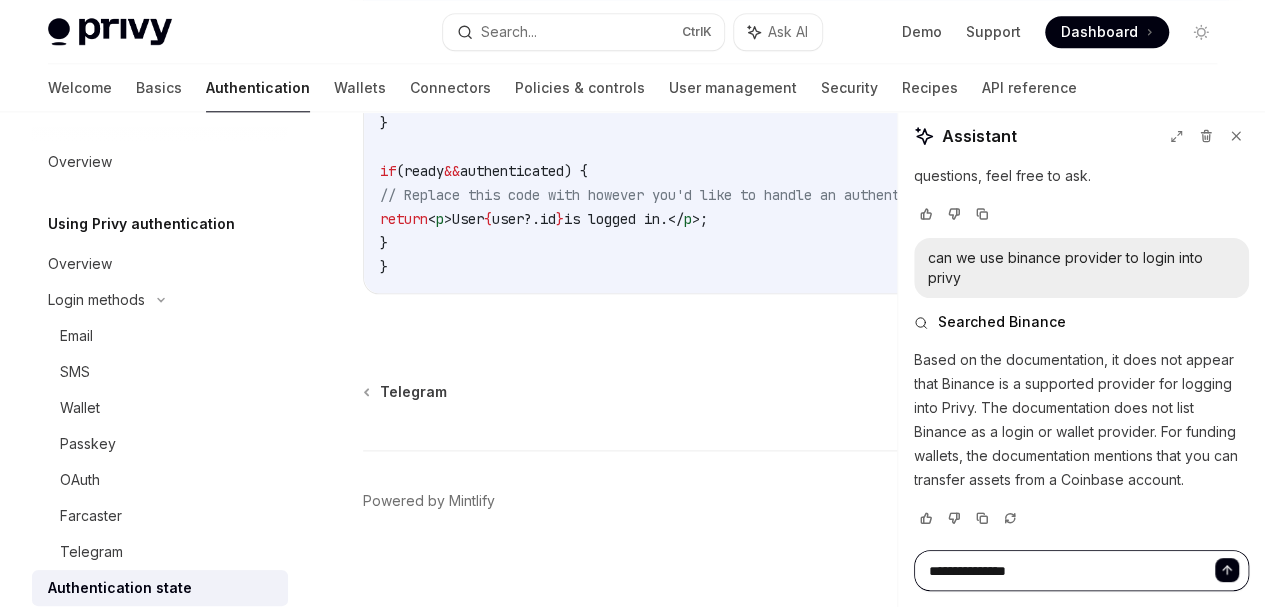 type on "**********" 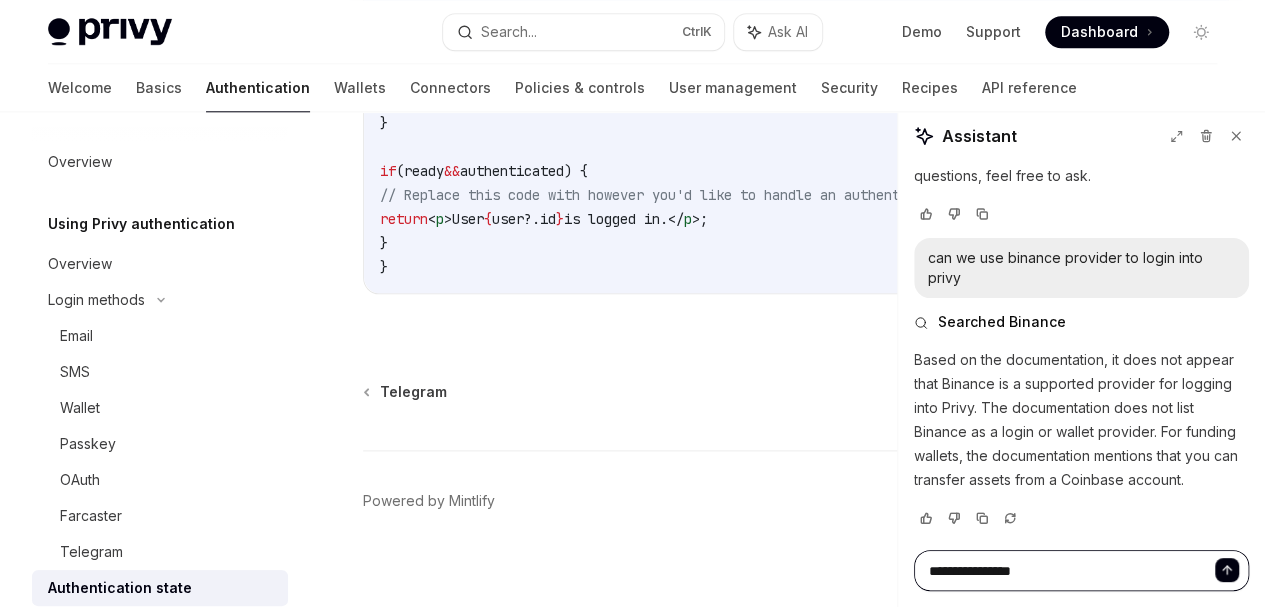type on "**********" 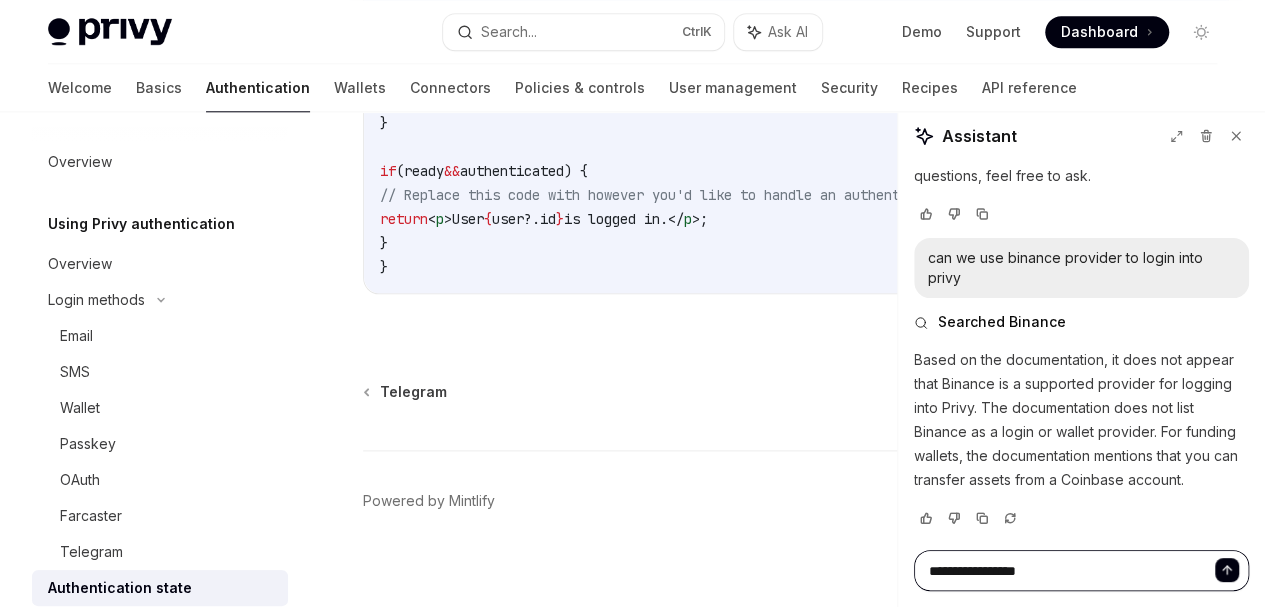 type on "**********" 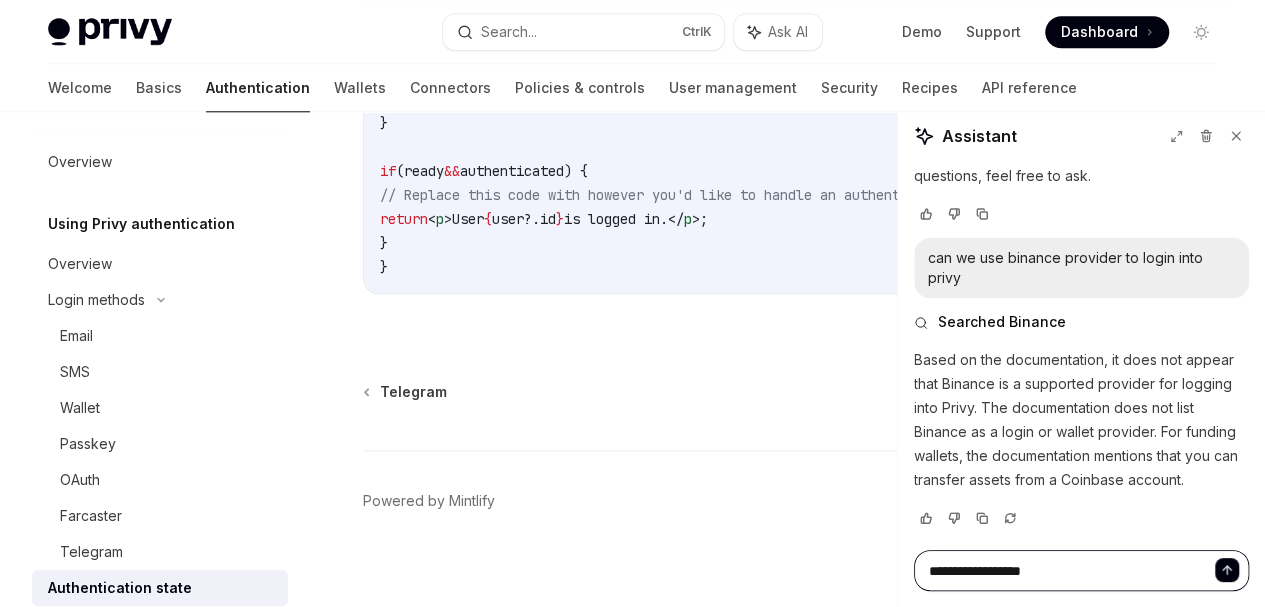 type on "**********" 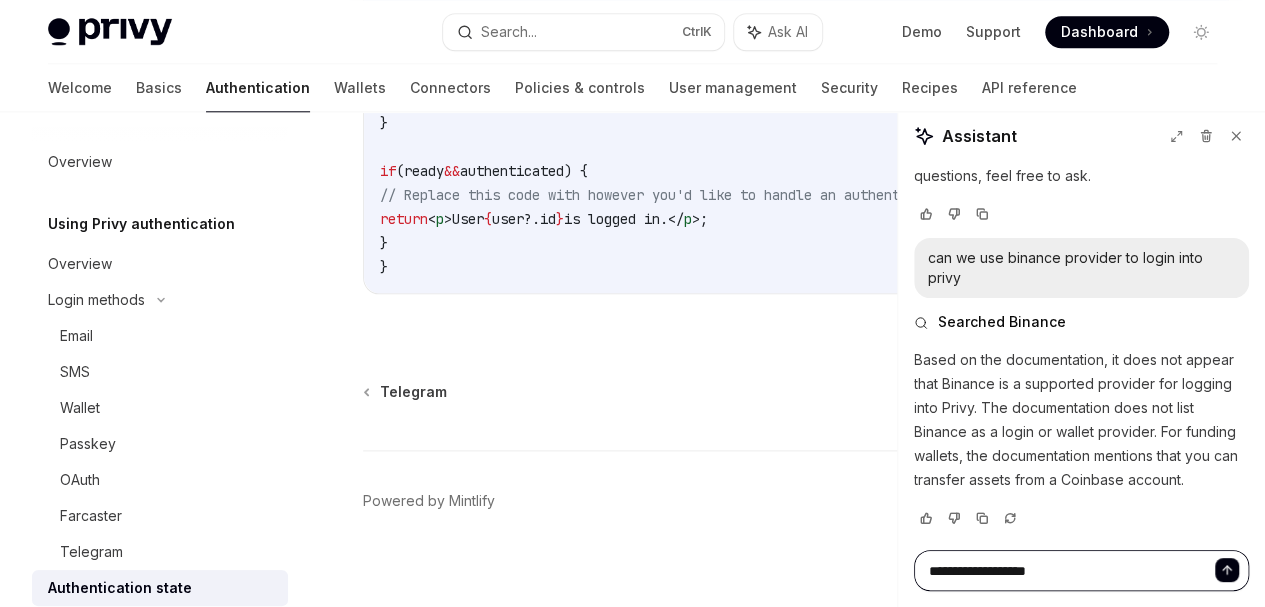 type on "**********" 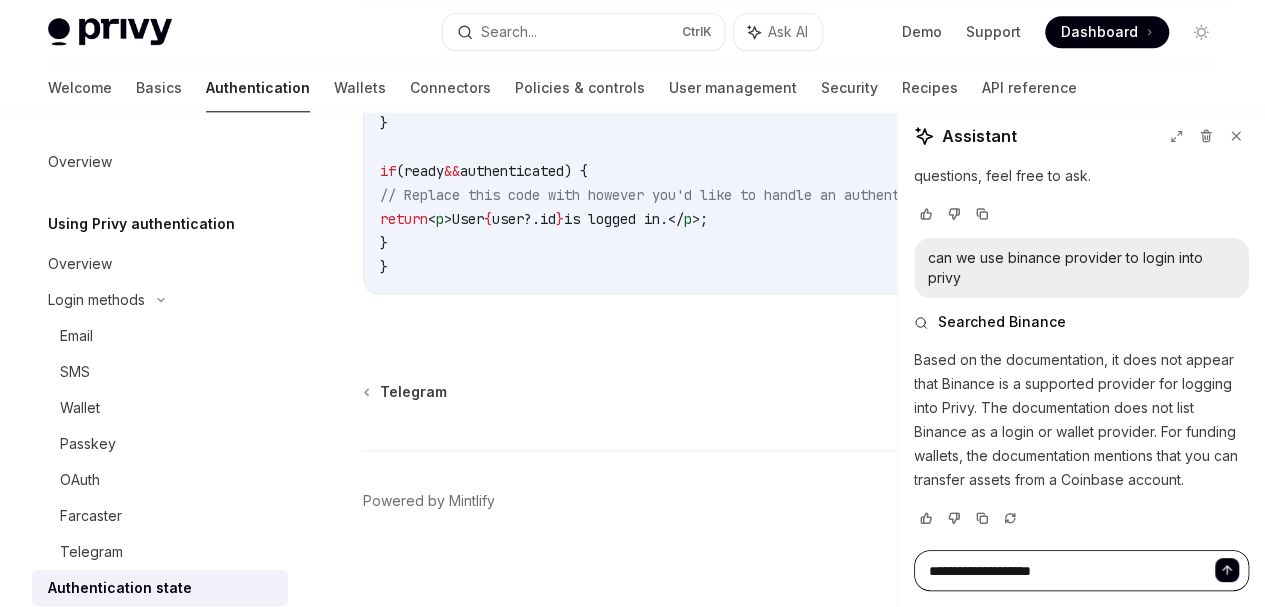 type on "**********" 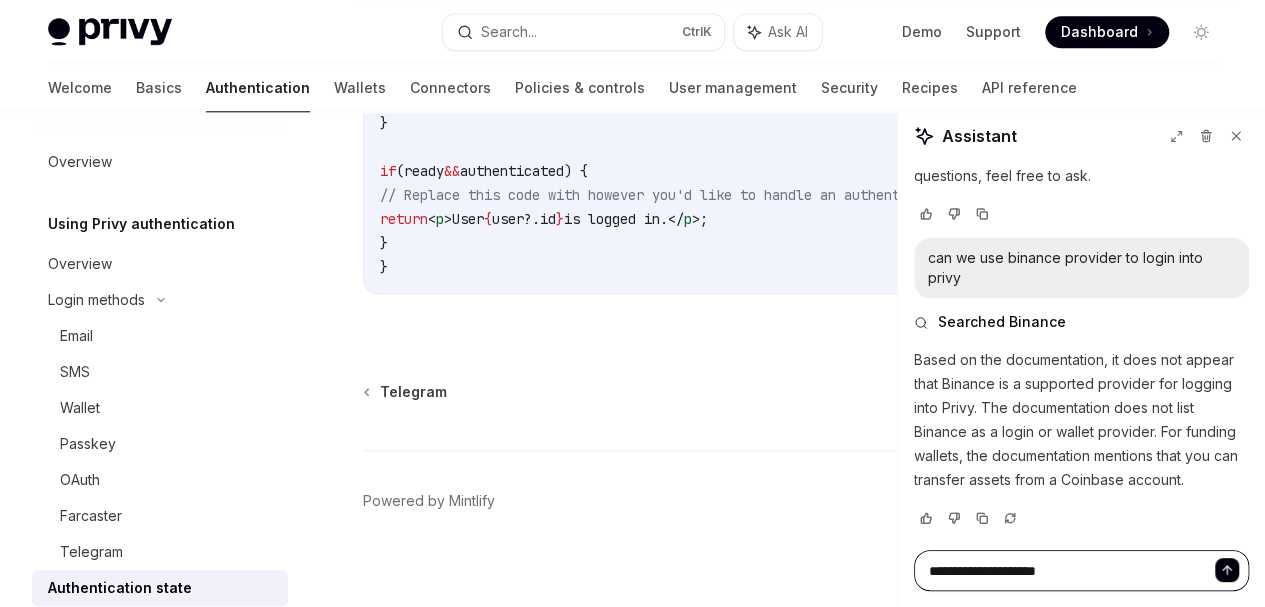 type on "*" 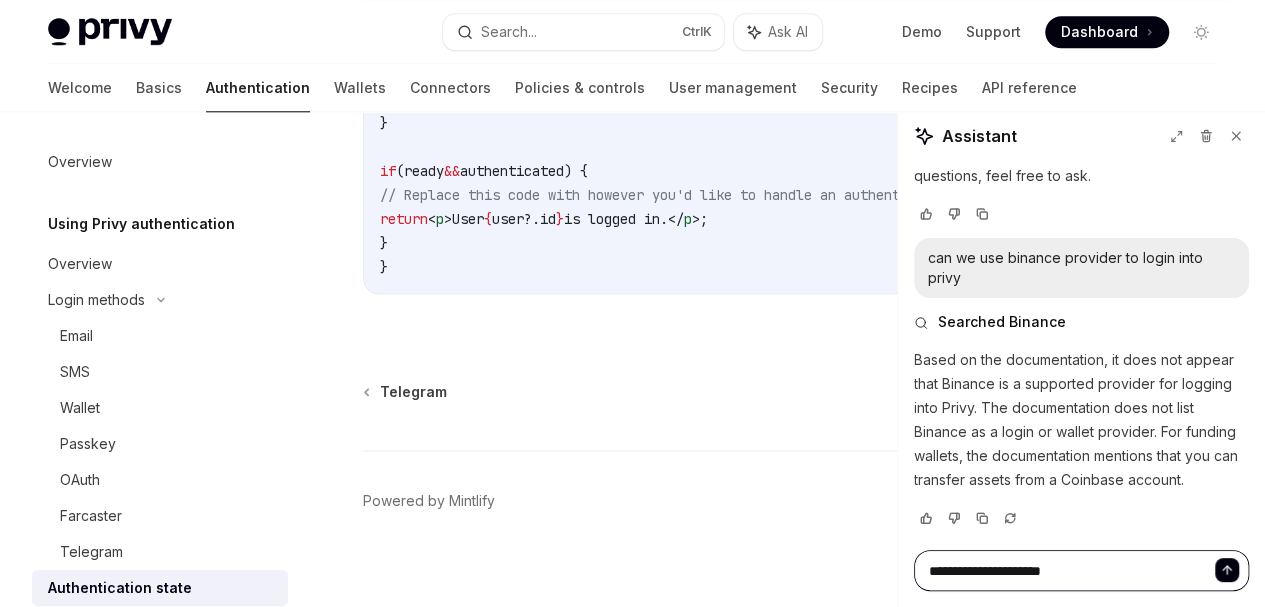 type on "**********" 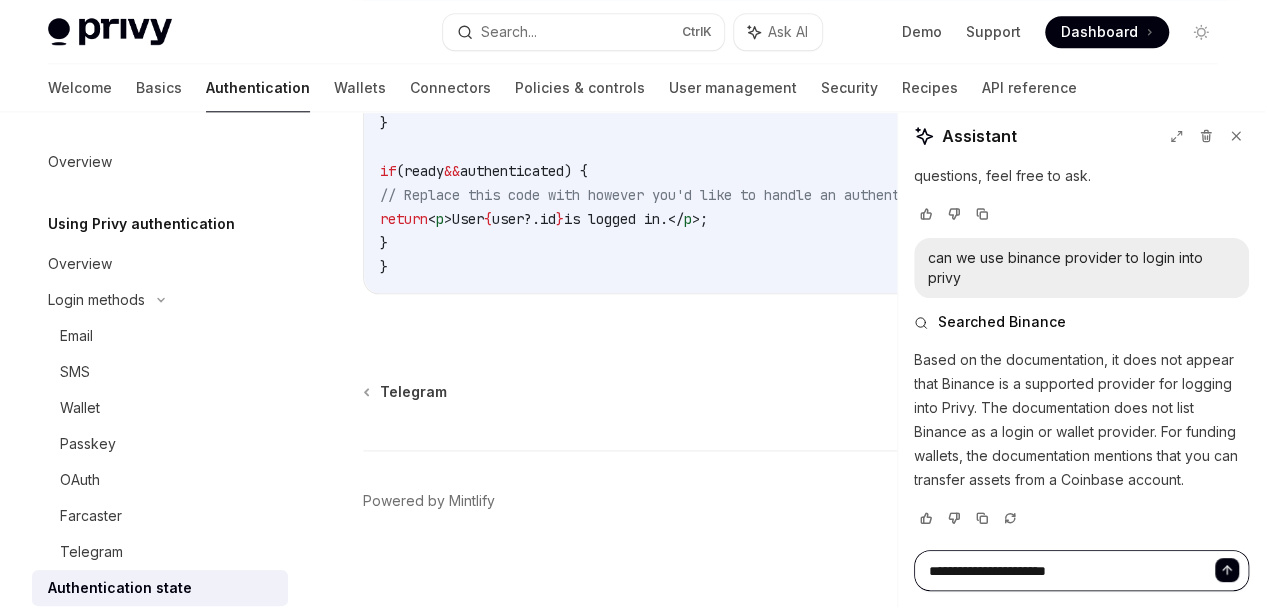 type on "**********" 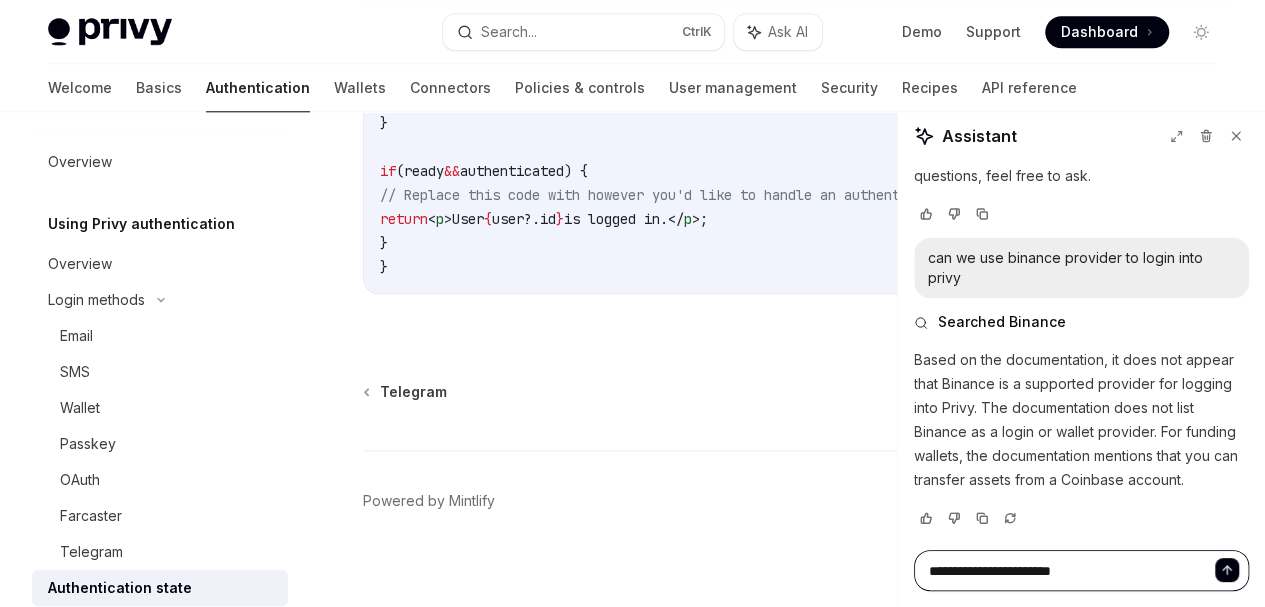 type on "*" 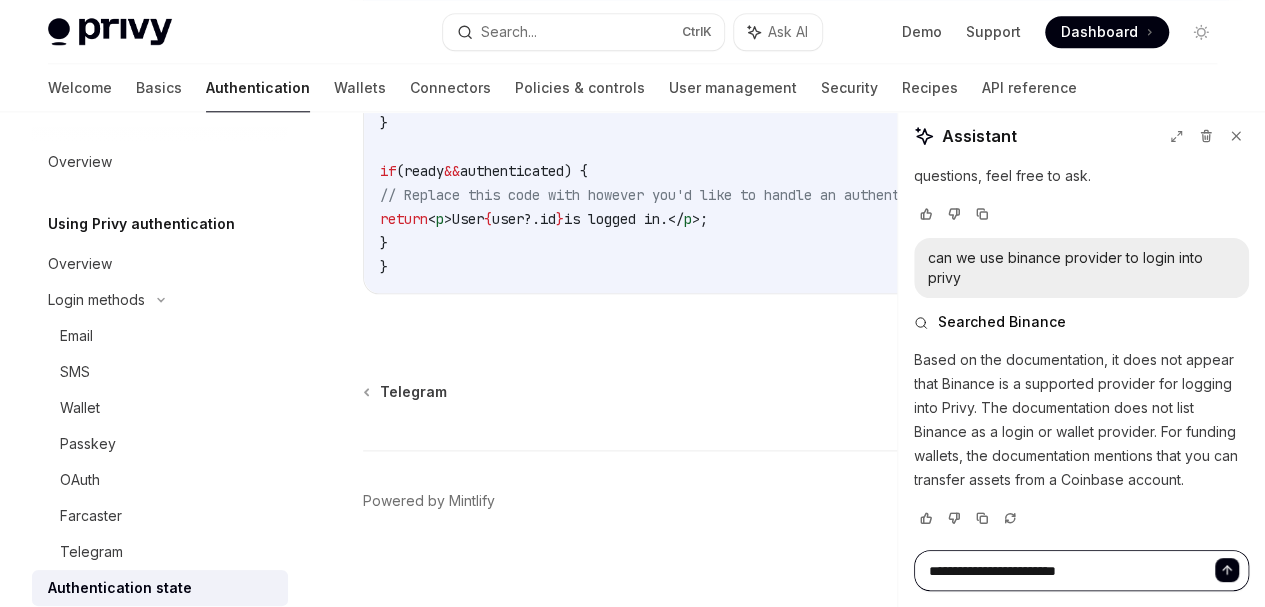 type on "**********" 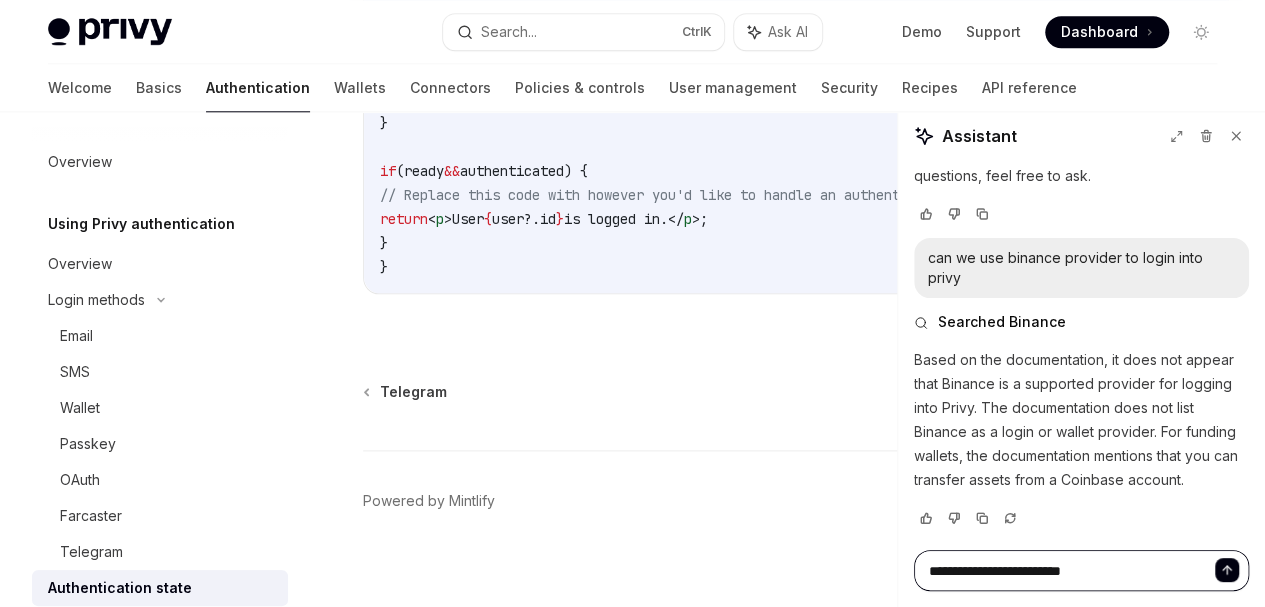 type on "**********" 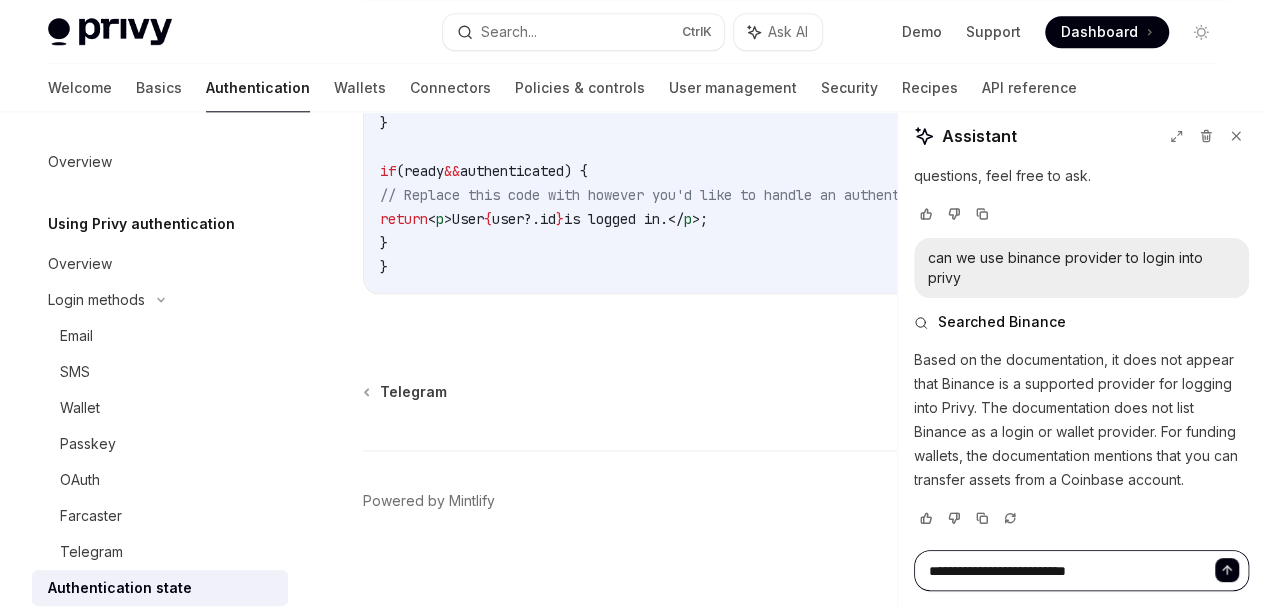 type on "**********" 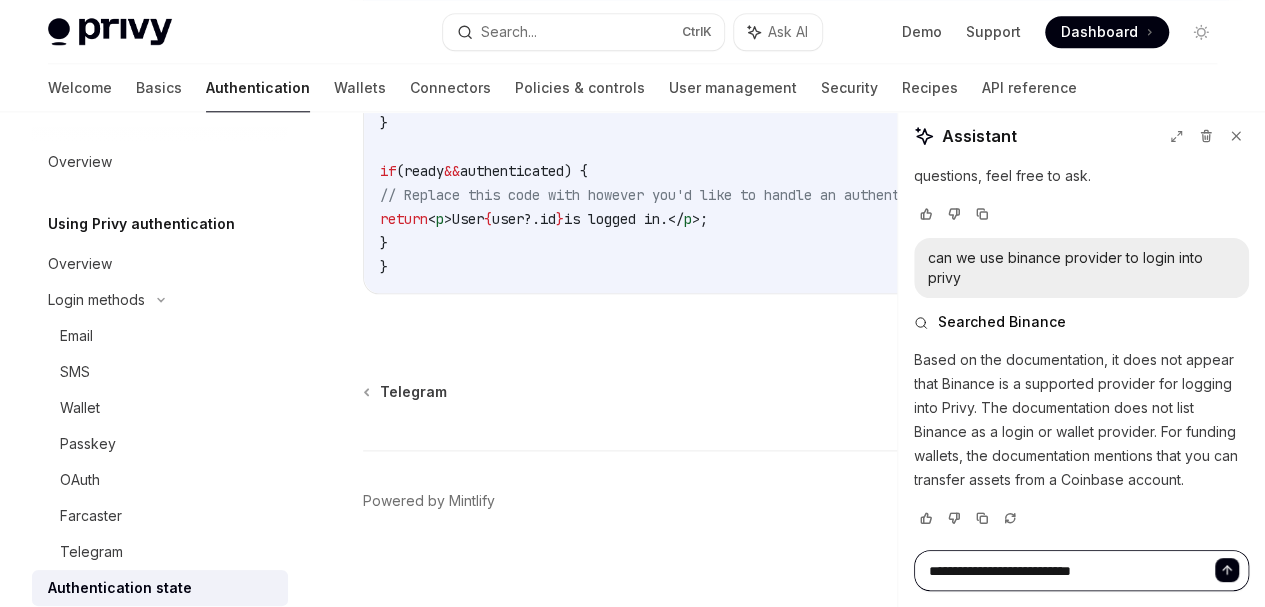 type on "**********" 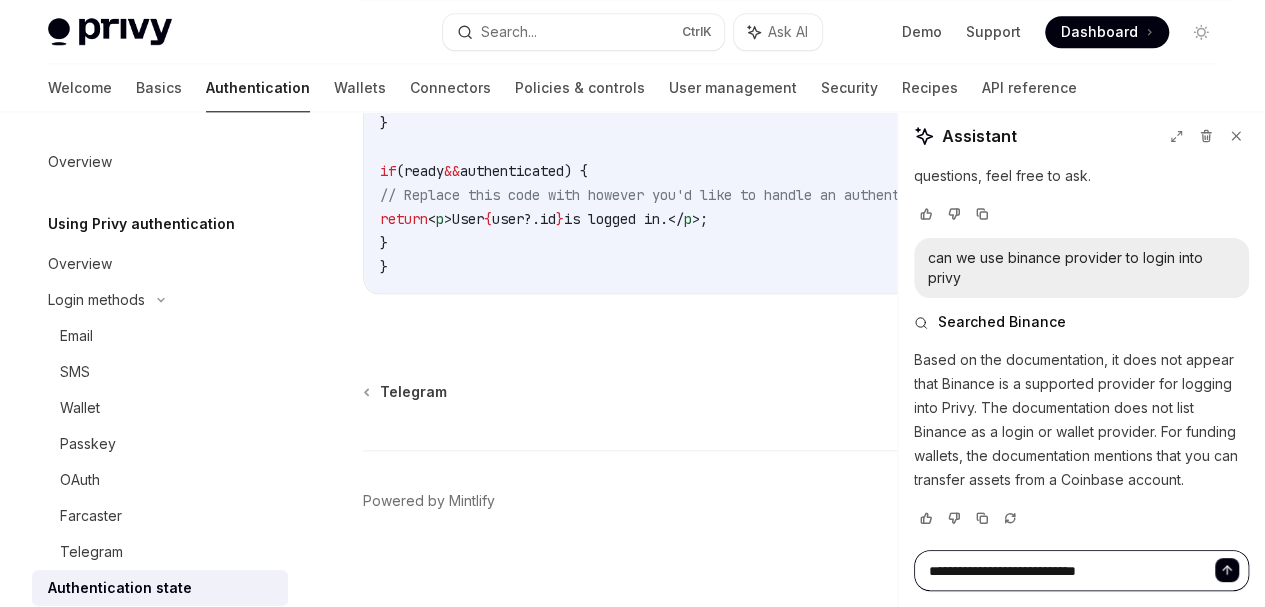 type on "*" 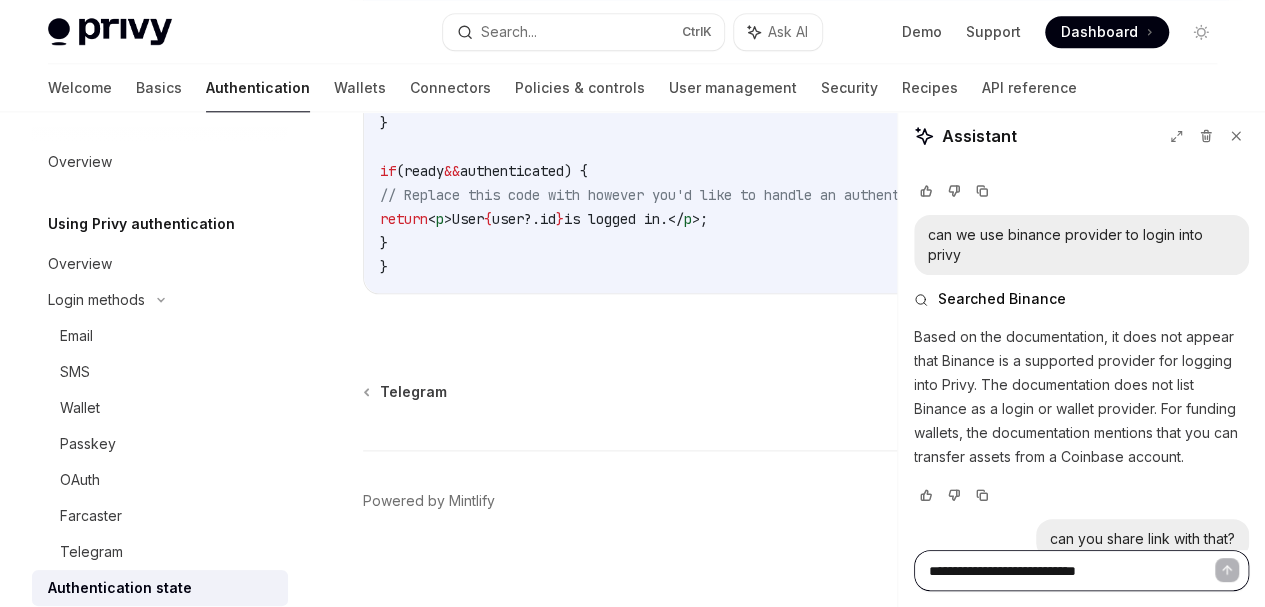 type 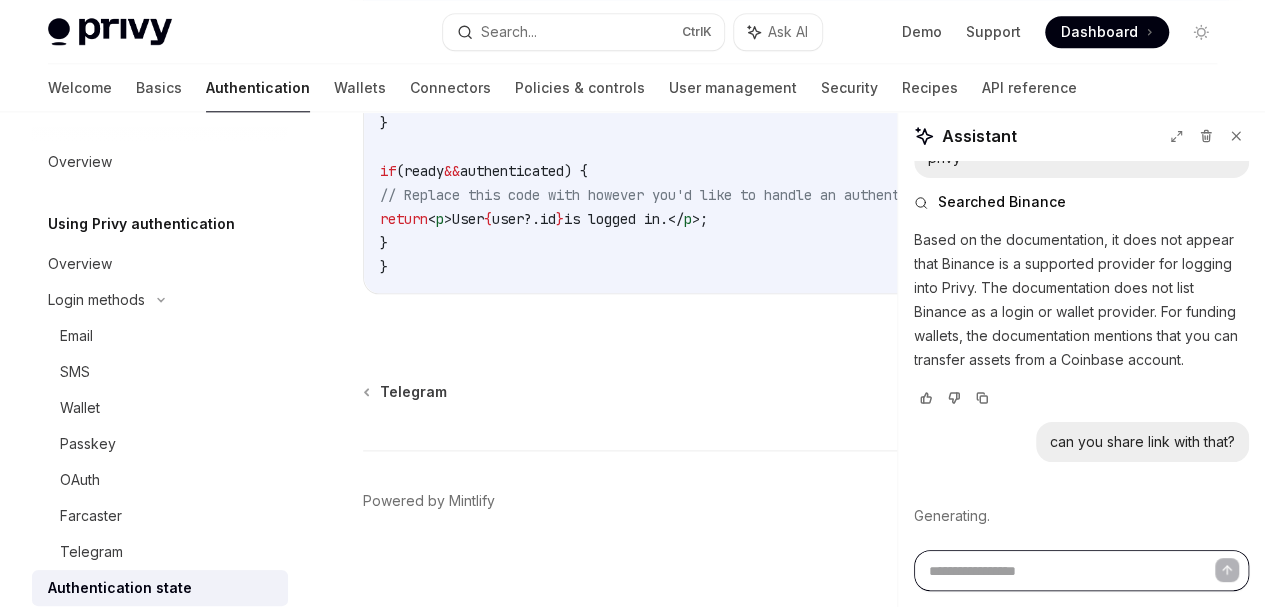 scroll, scrollTop: 518, scrollLeft: 0, axis: vertical 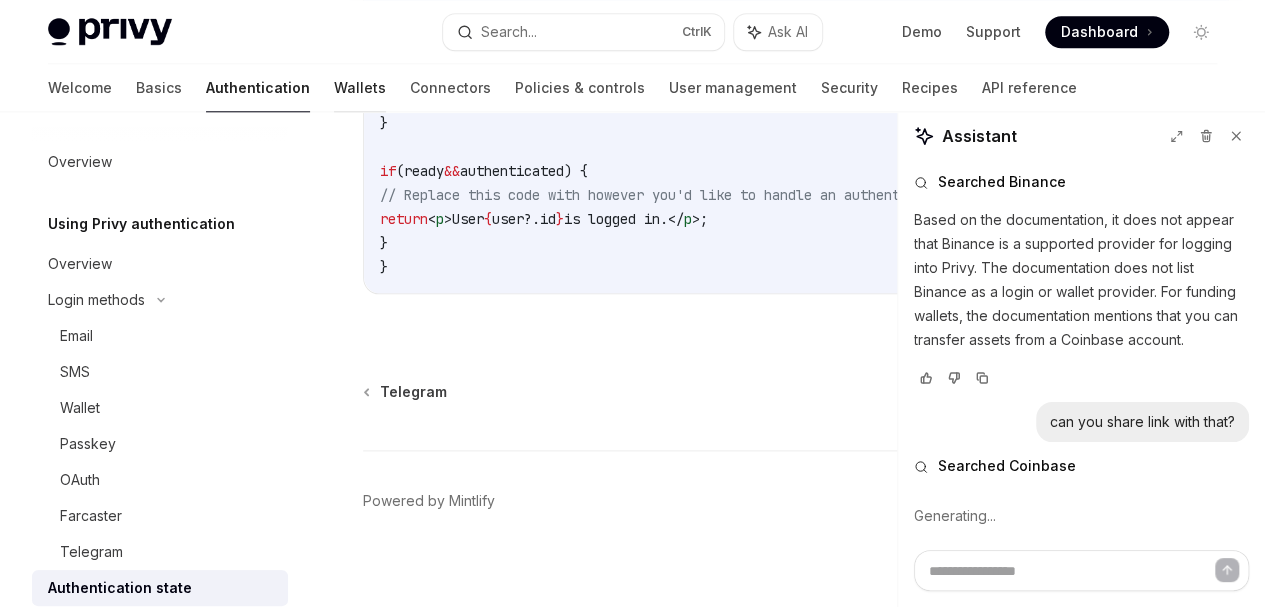click on "Wallets" at bounding box center (360, 88) 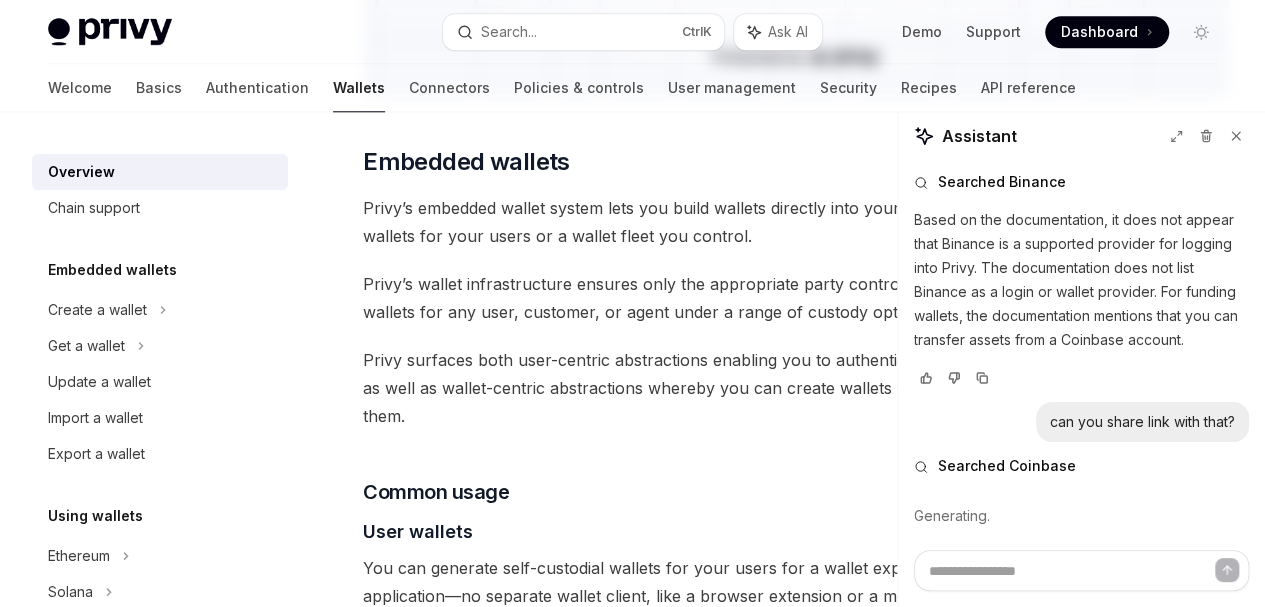 scroll, scrollTop: 0, scrollLeft: 0, axis: both 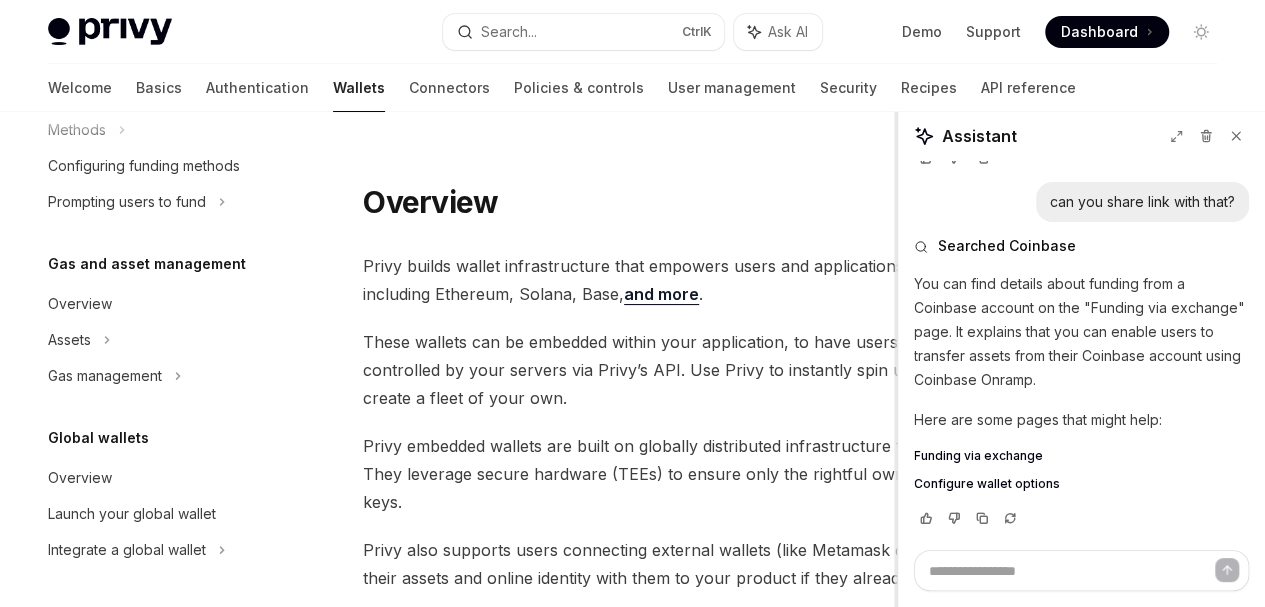 type on "*" 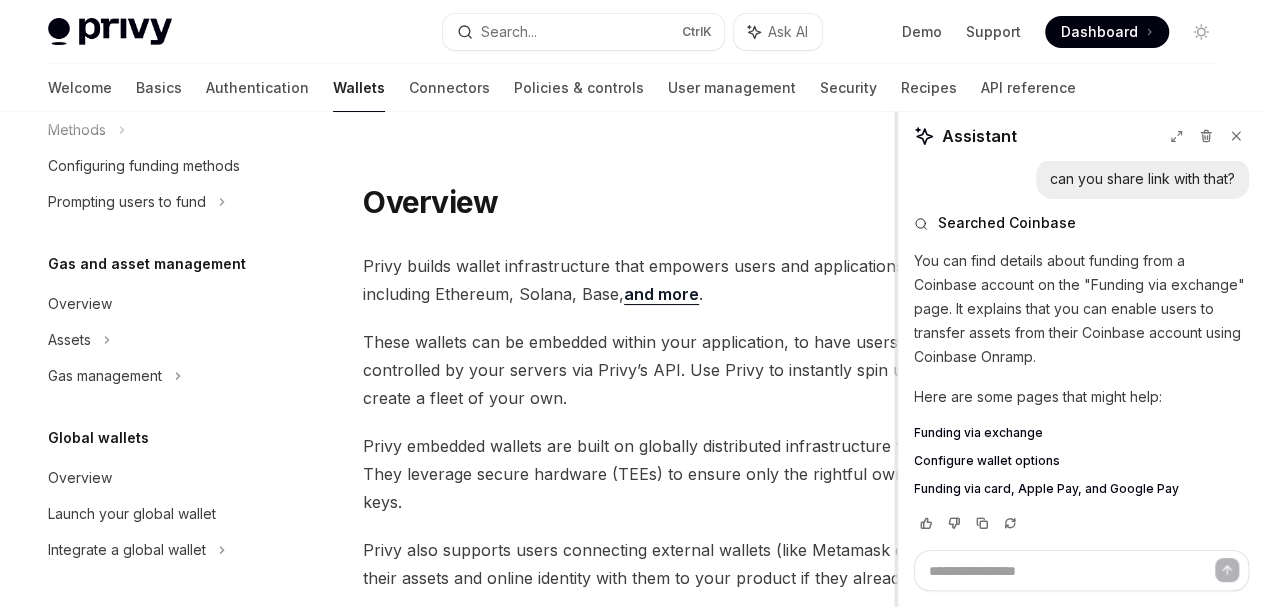 scroll, scrollTop: 786, scrollLeft: 0, axis: vertical 